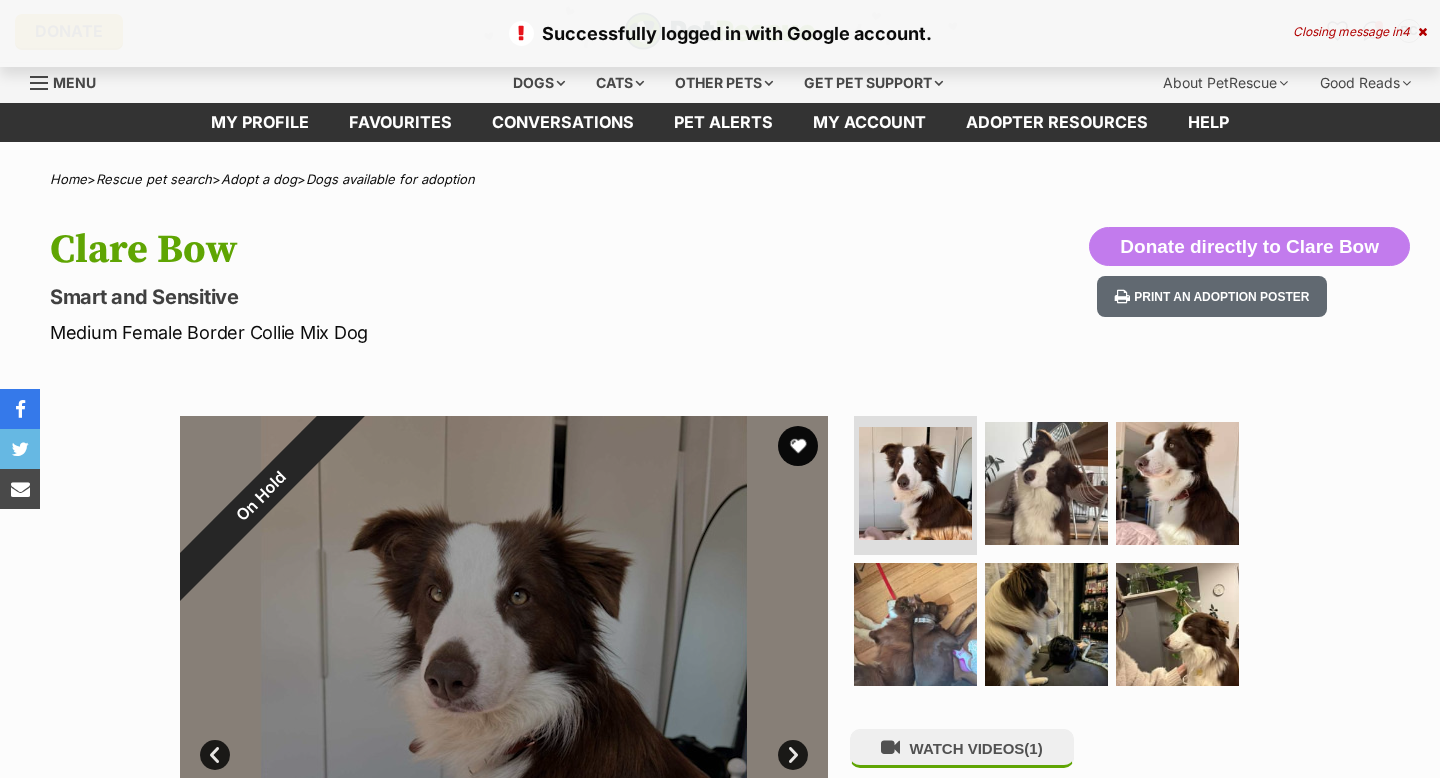 scroll, scrollTop: 0, scrollLeft: 0, axis: both 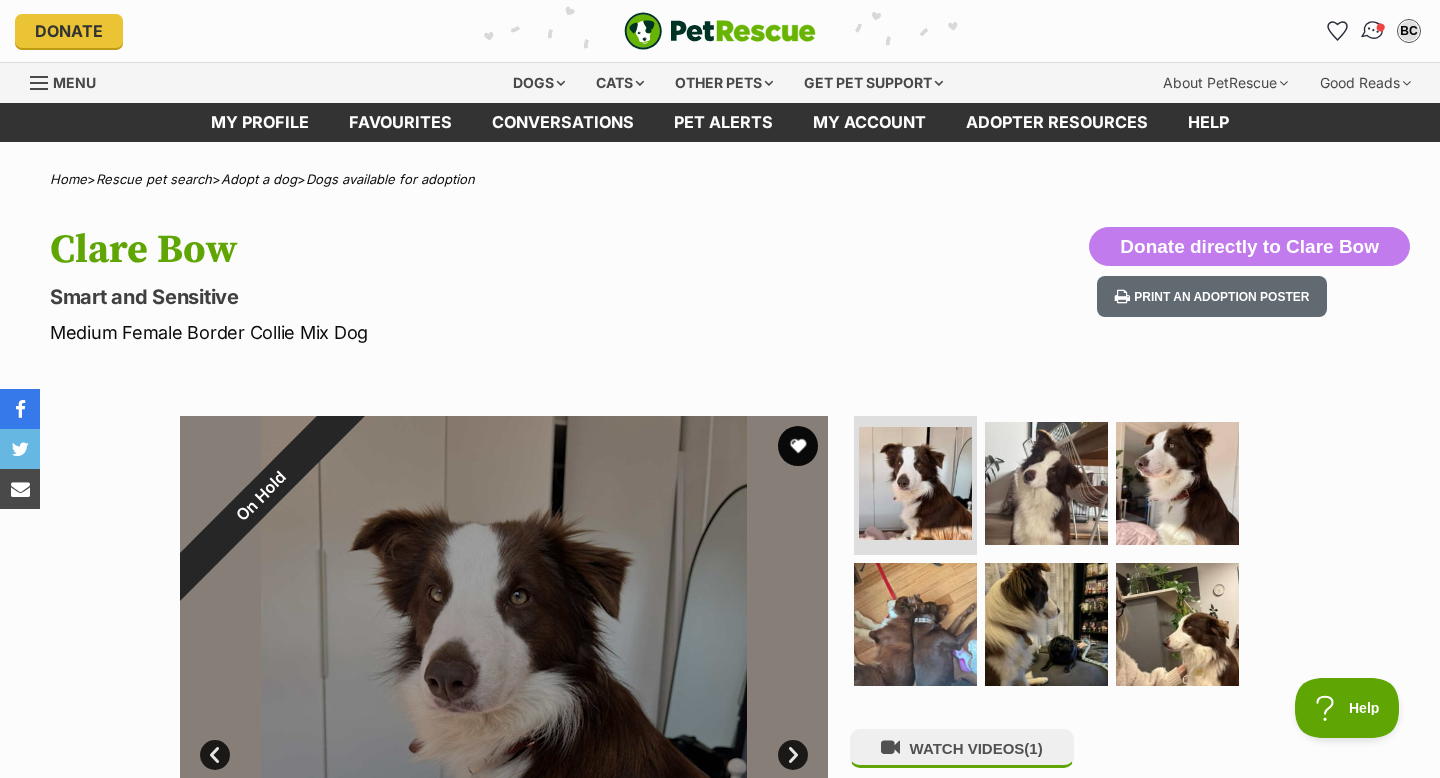 click at bounding box center [1373, 31] 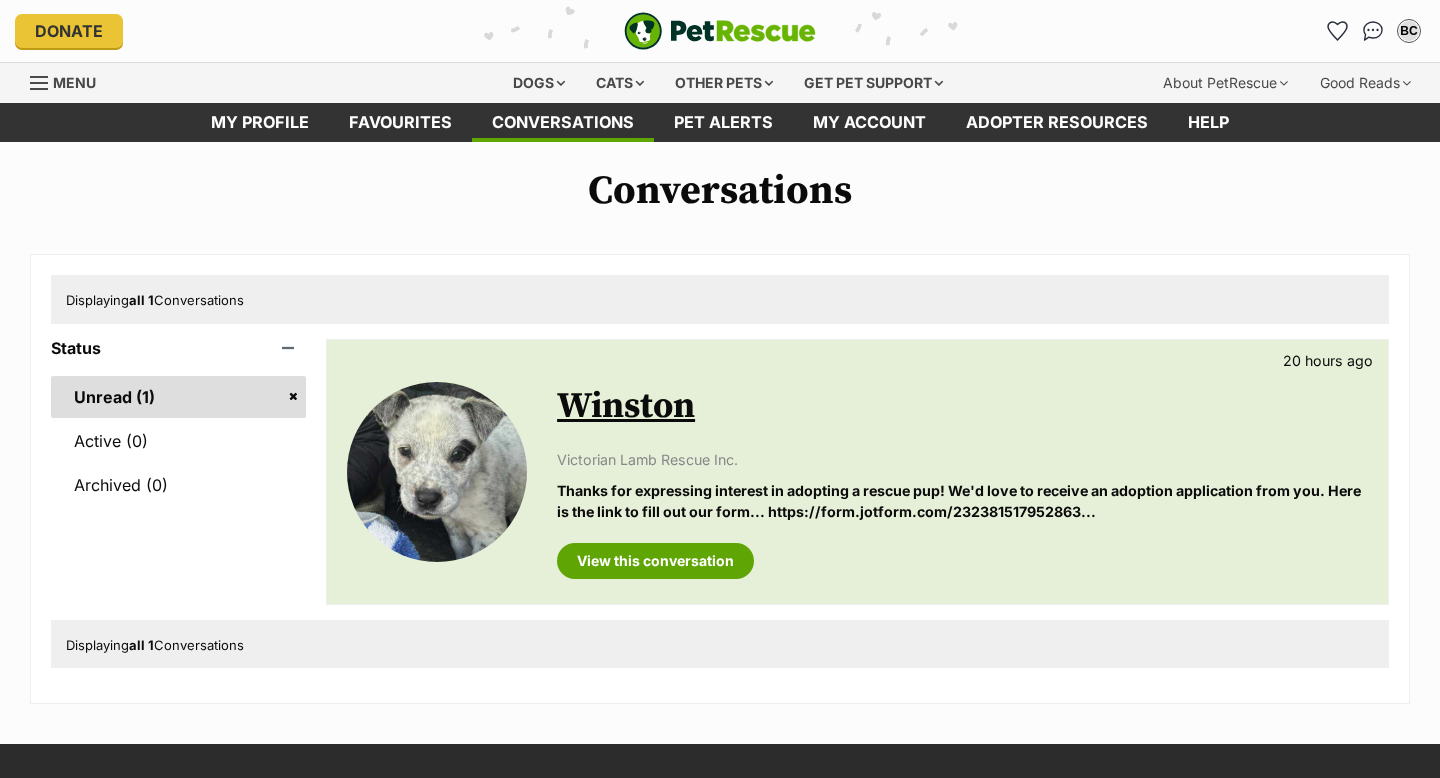 scroll, scrollTop: 0, scrollLeft: 0, axis: both 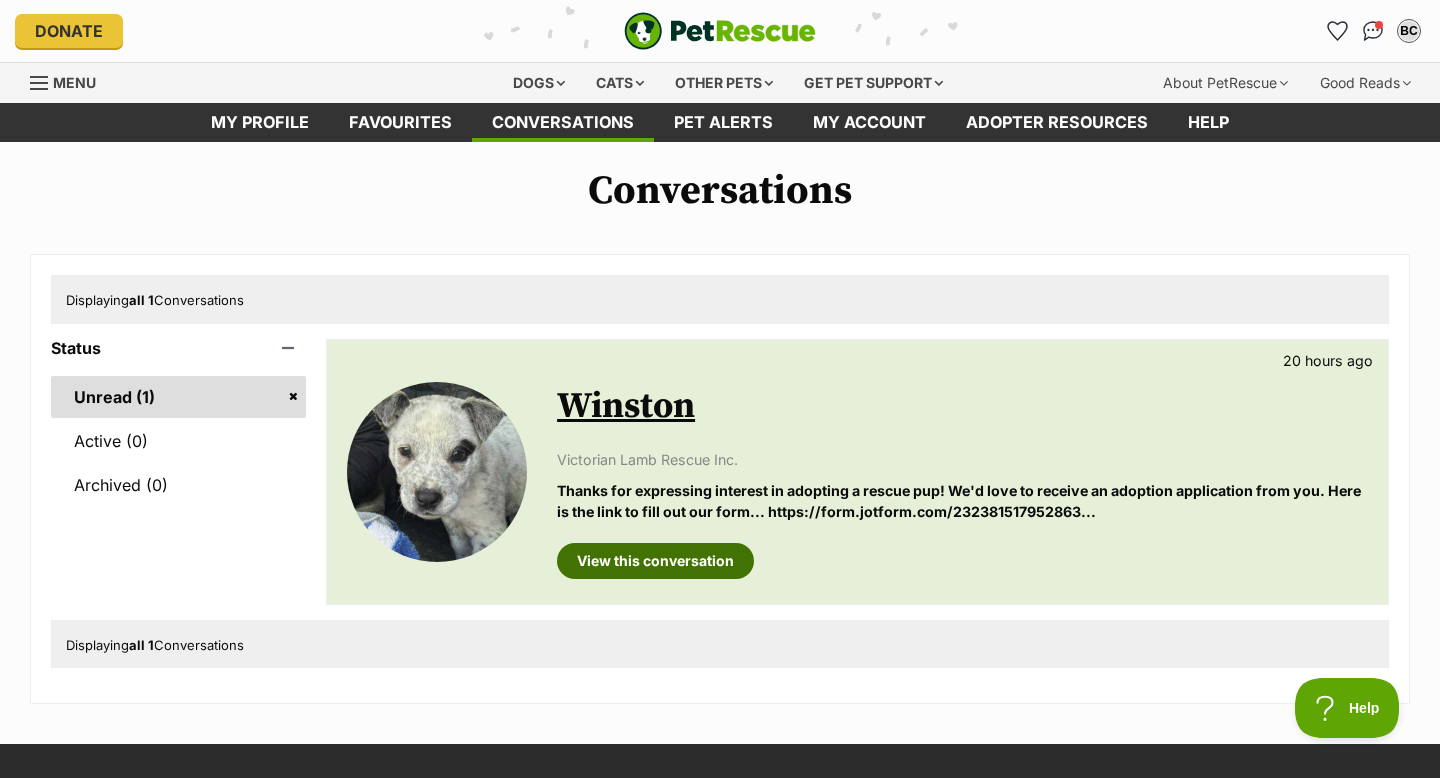 click on "View this conversation" at bounding box center (655, 561) 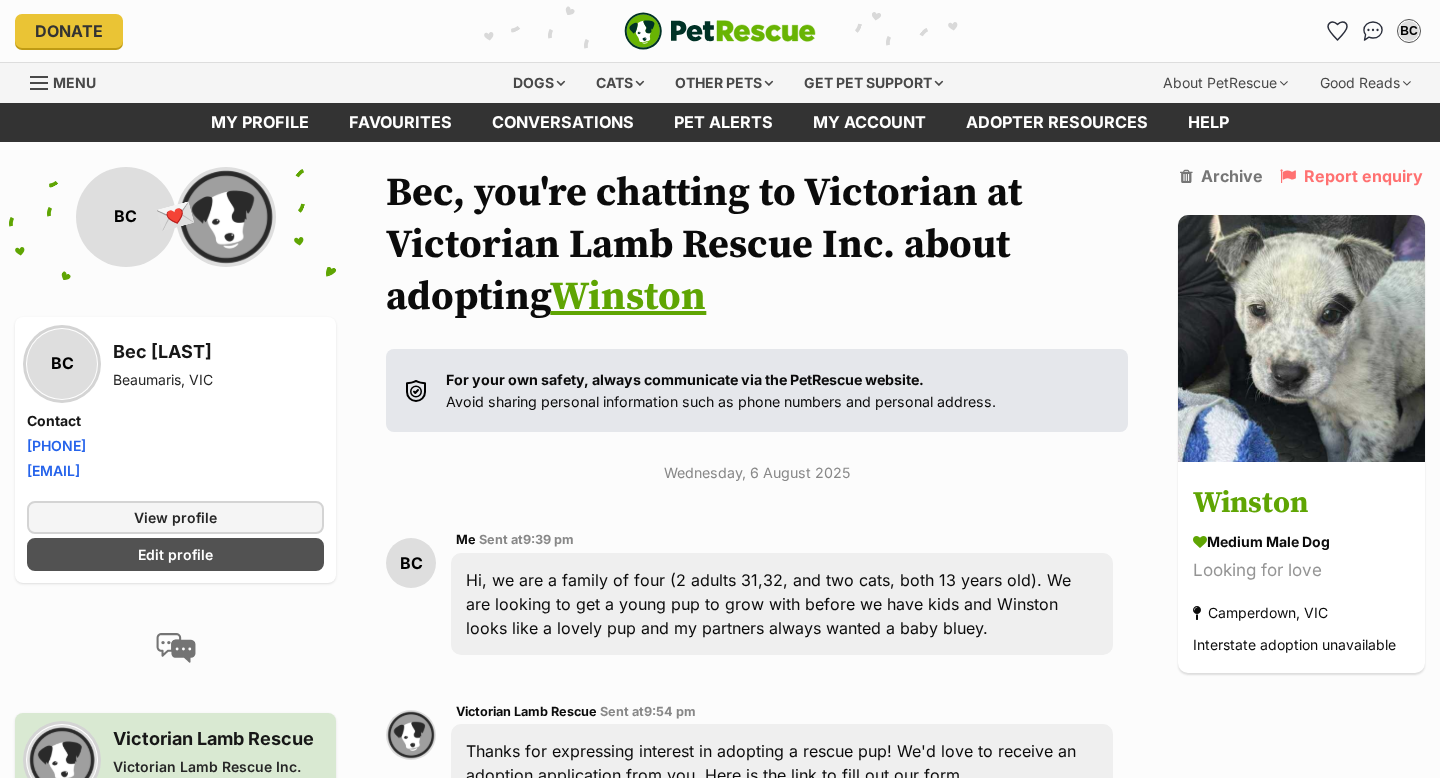 scroll, scrollTop: 4, scrollLeft: 0, axis: vertical 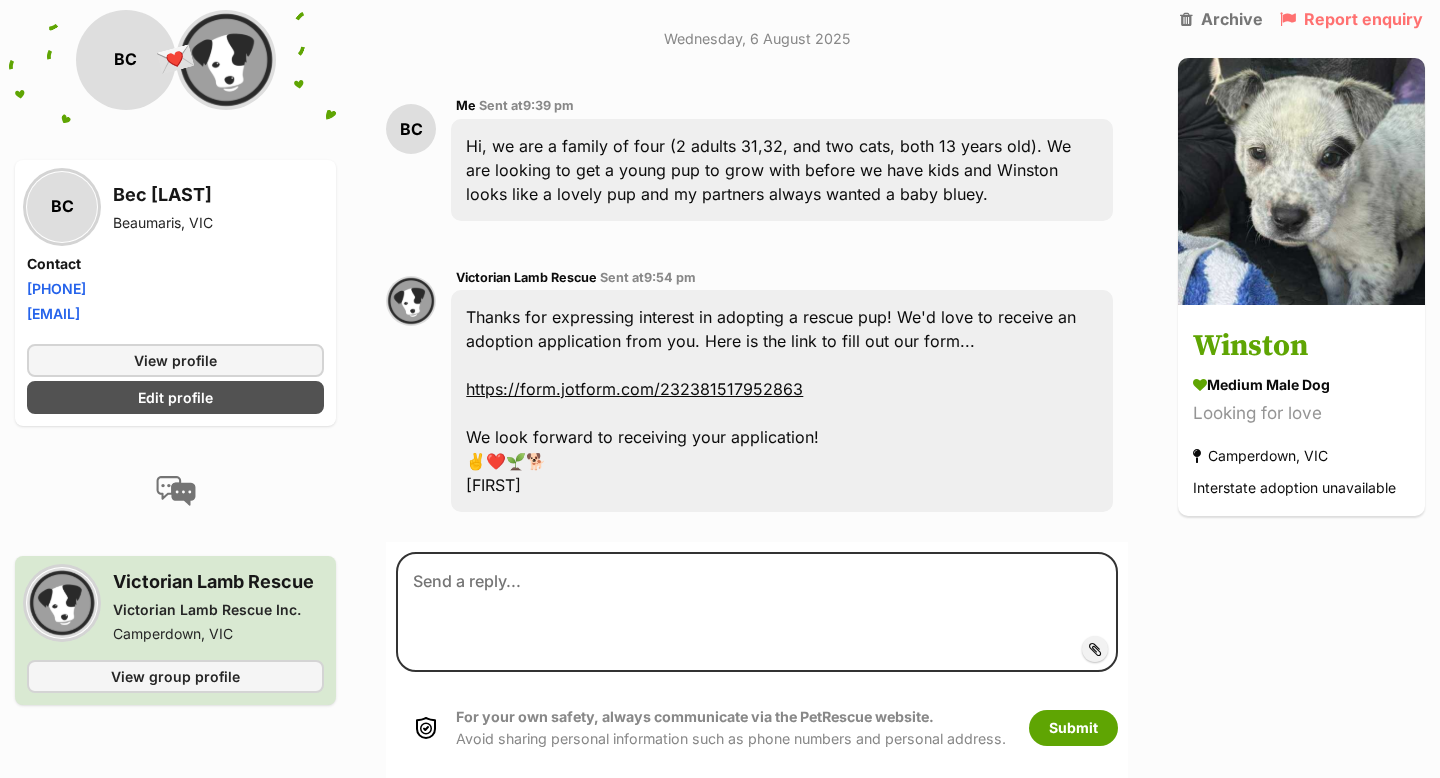 drag, startPoint x: 567, startPoint y: 159, endPoint x: 847, endPoint y: 219, distance: 286.3564 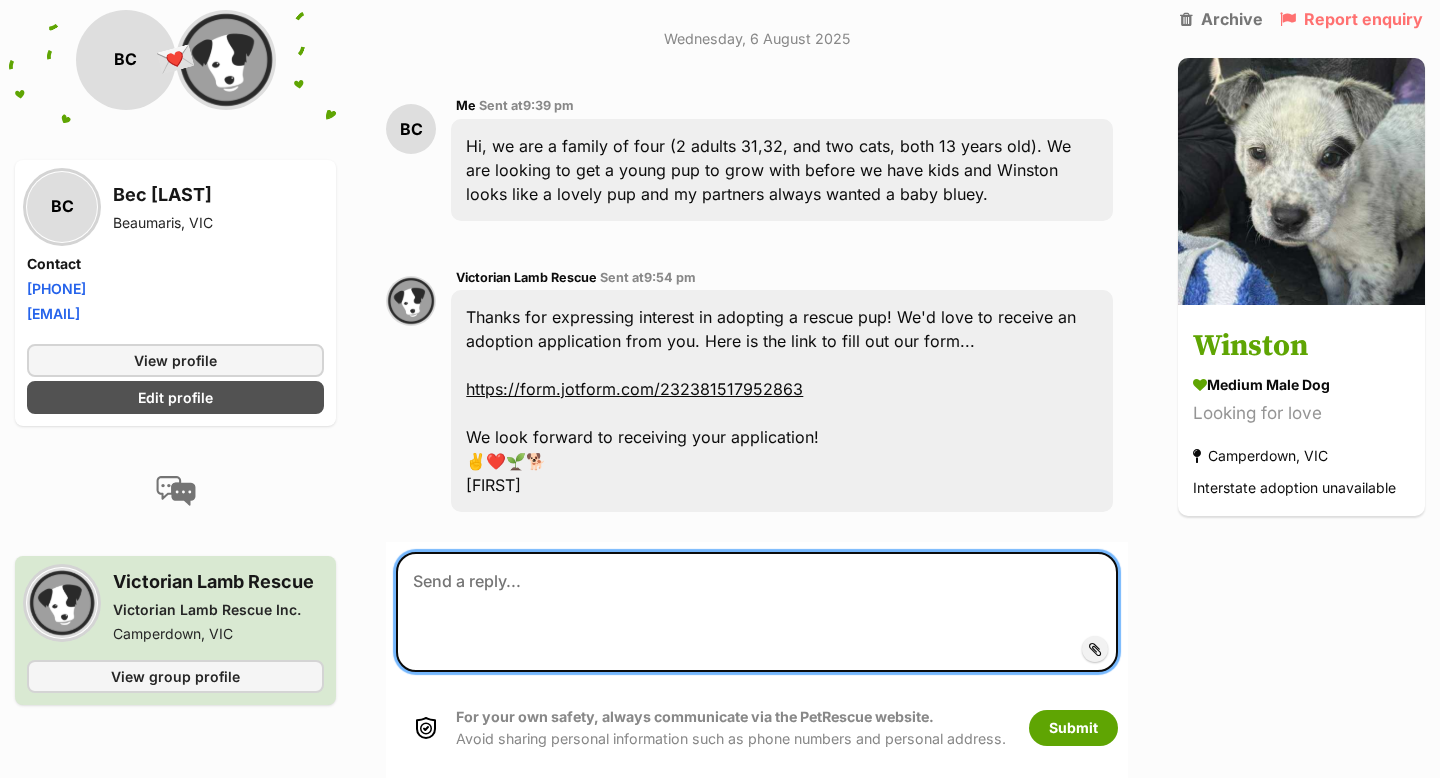 click at bounding box center [757, 612] 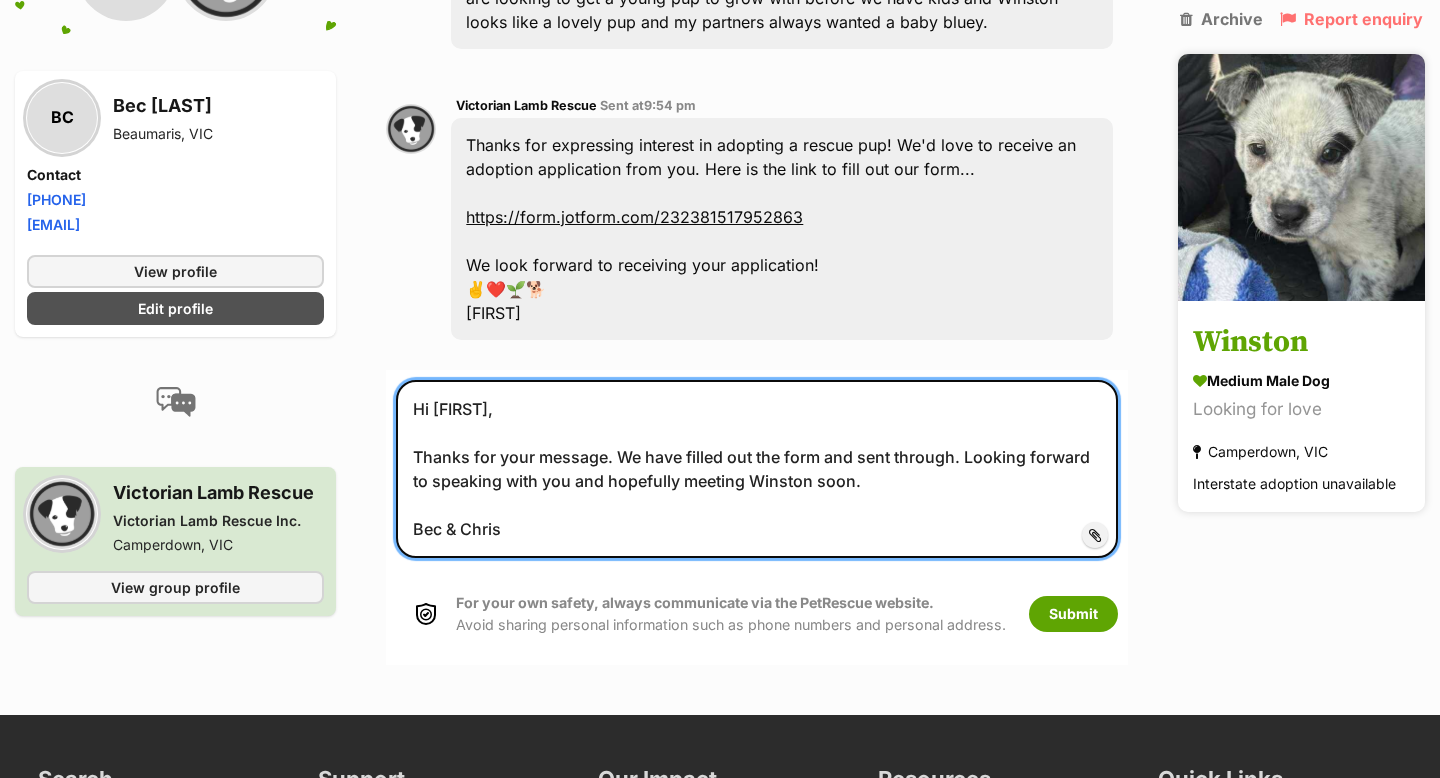 scroll, scrollTop: 616, scrollLeft: 0, axis: vertical 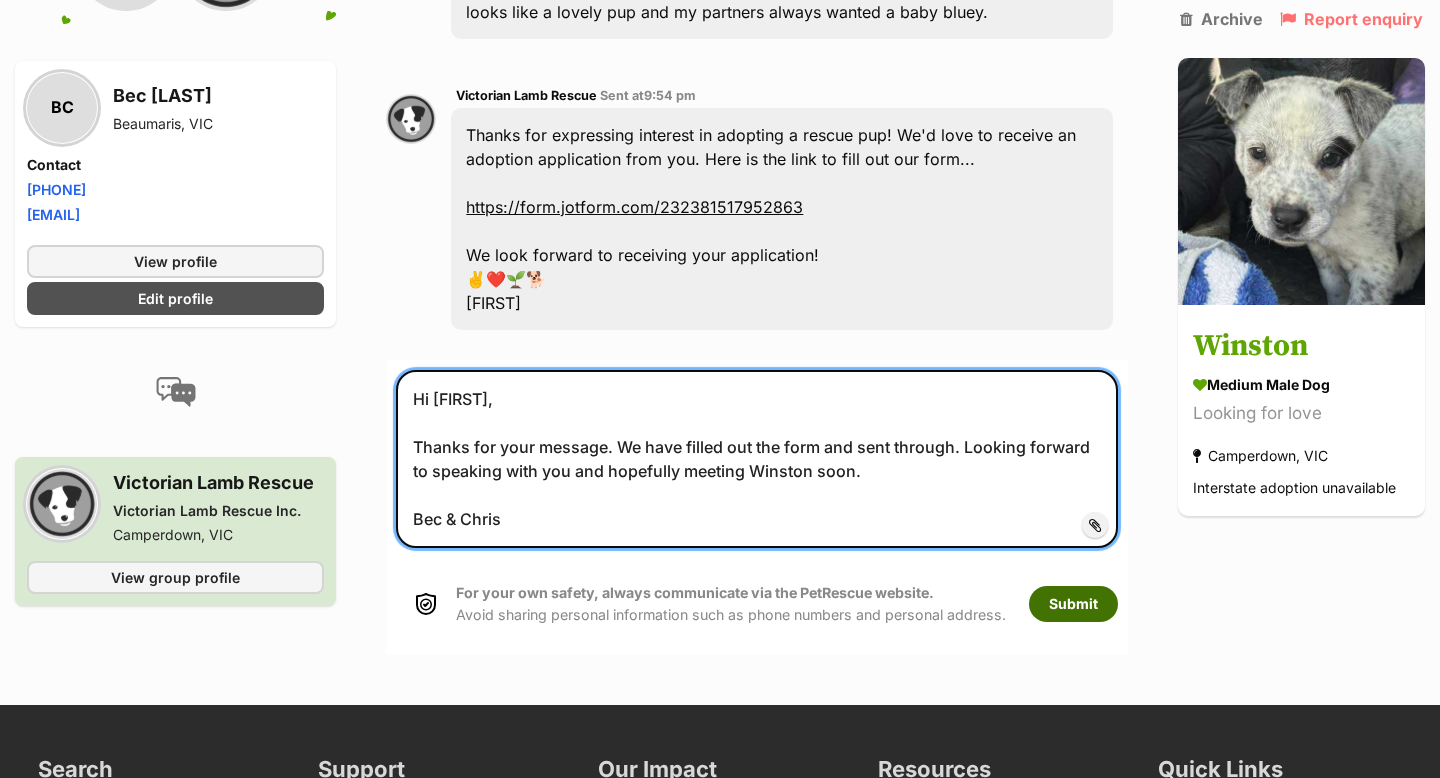 type on "Hi Jay,
Thanks for your message. We have filled out the form and sent through. Looking forward to speaking with you and hopefully meeting Winston soon.
Bec & Chris" 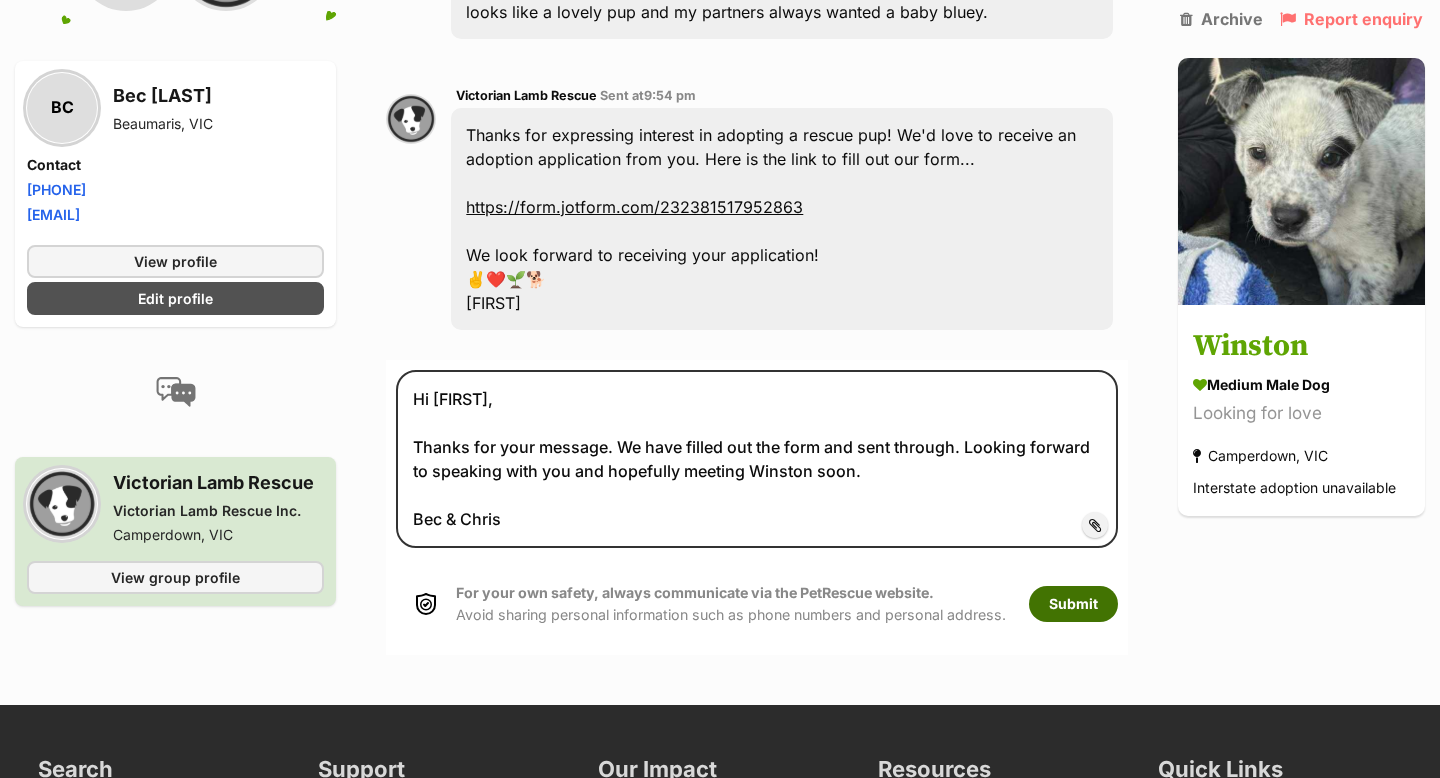 click on "Submit" at bounding box center (1073, 604) 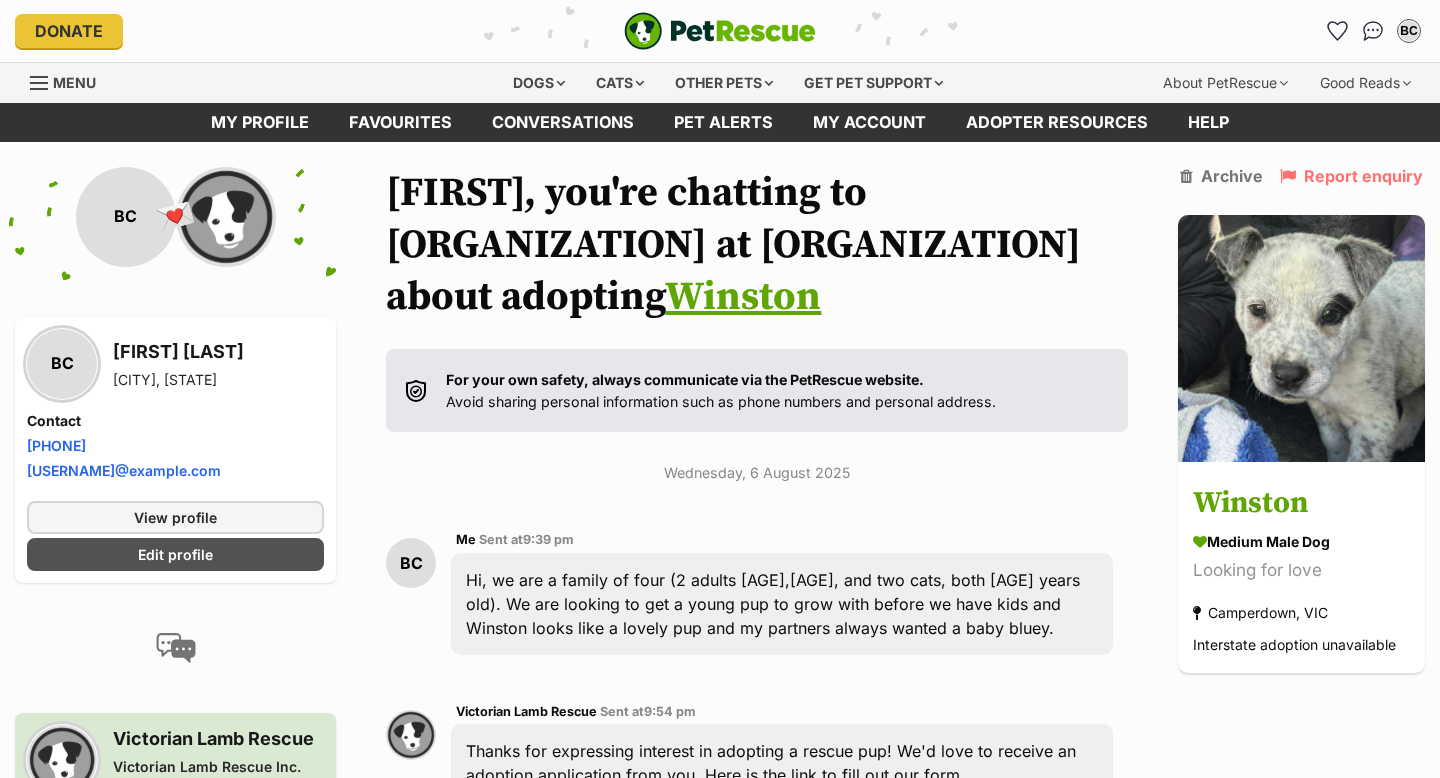 scroll, scrollTop: 599, scrollLeft: 0, axis: vertical 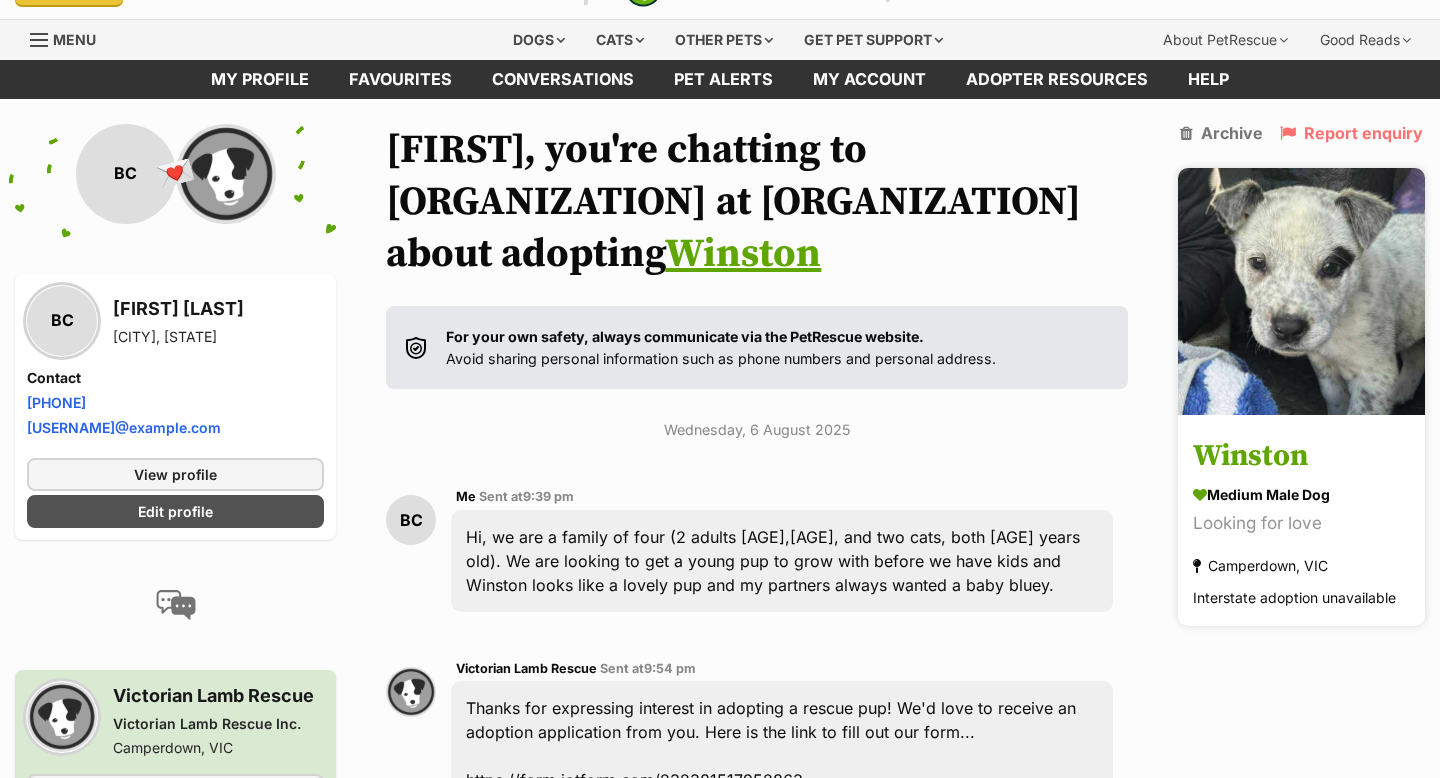 click on "Winston" at bounding box center (1301, 456) 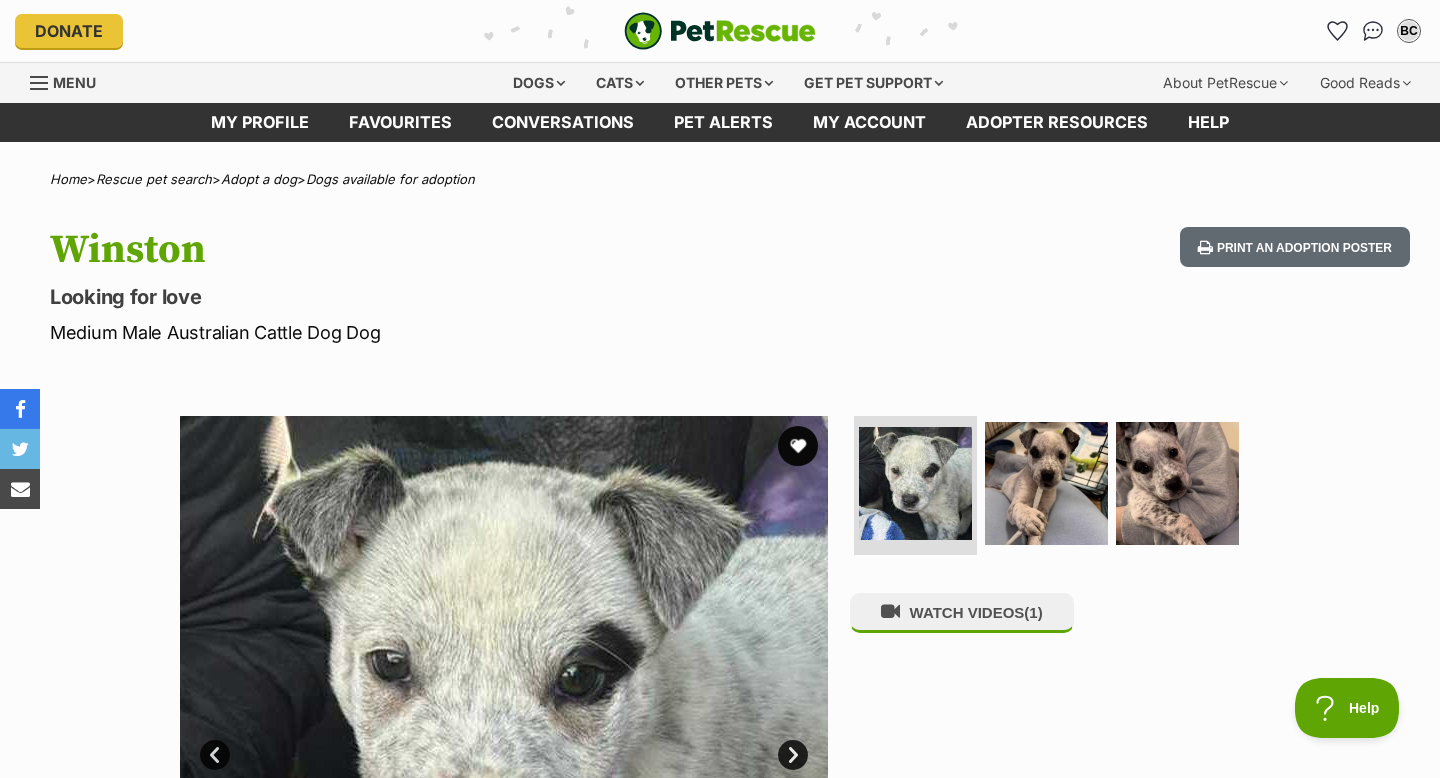 scroll, scrollTop: 0, scrollLeft: 0, axis: both 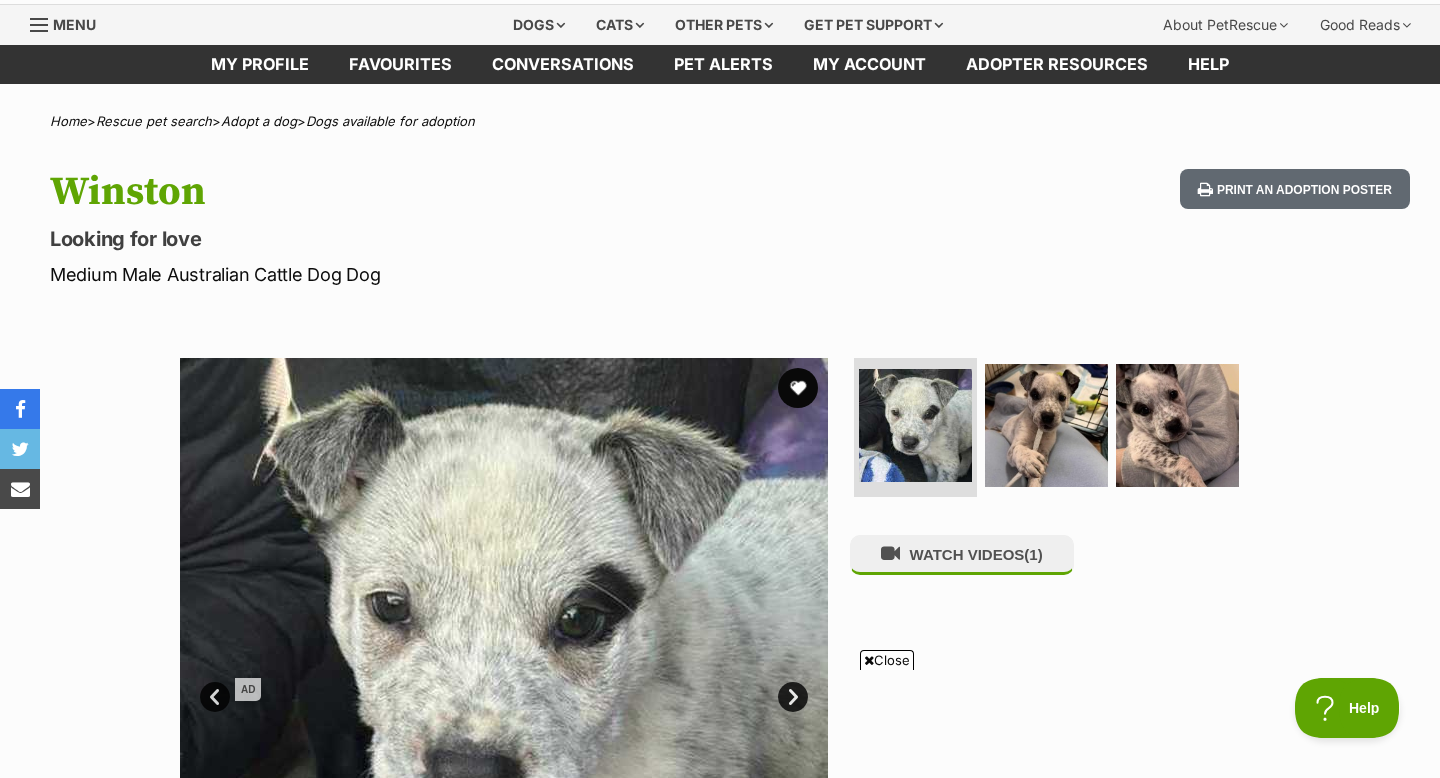 drag, startPoint x: 168, startPoint y: 275, endPoint x: 380, endPoint y: 275, distance: 212 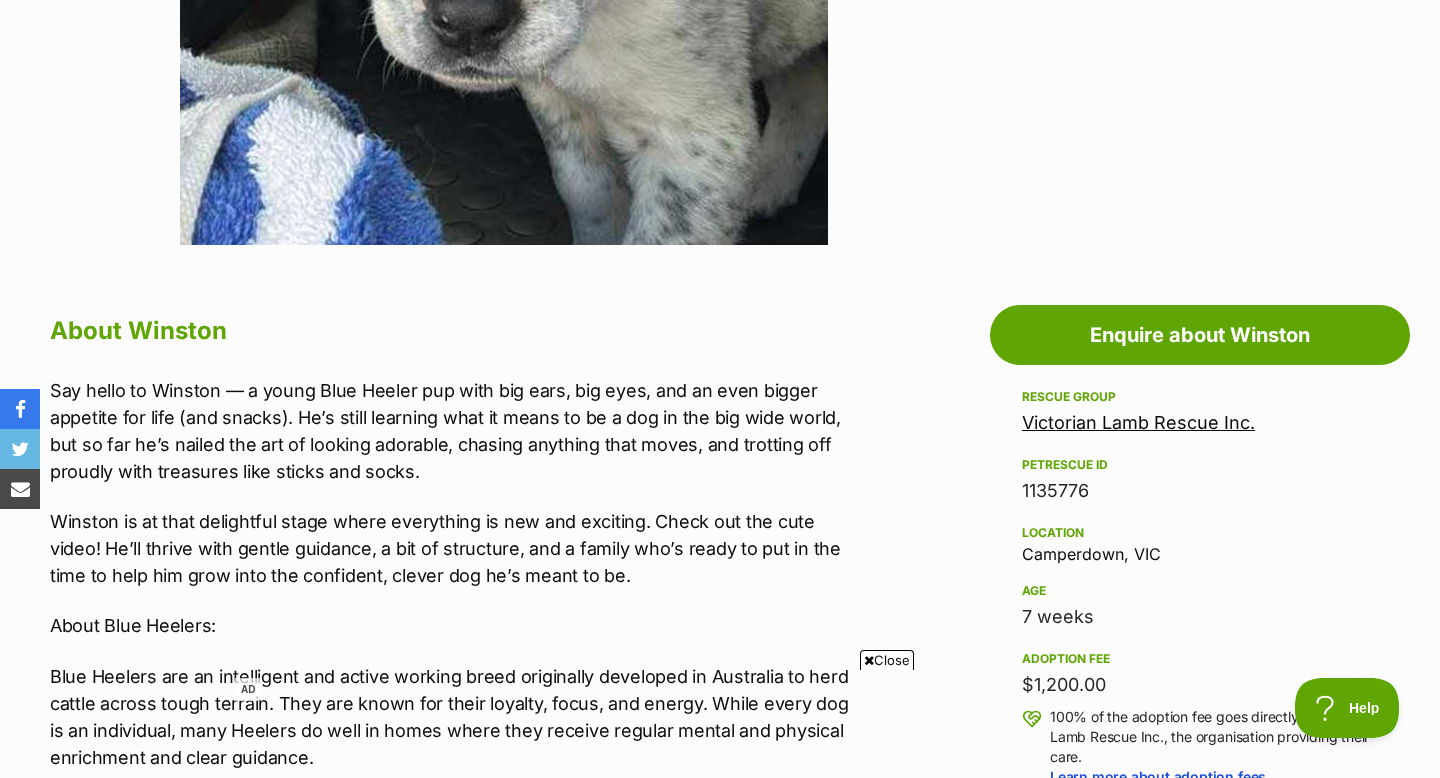 scroll, scrollTop: 820, scrollLeft: 0, axis: vertical 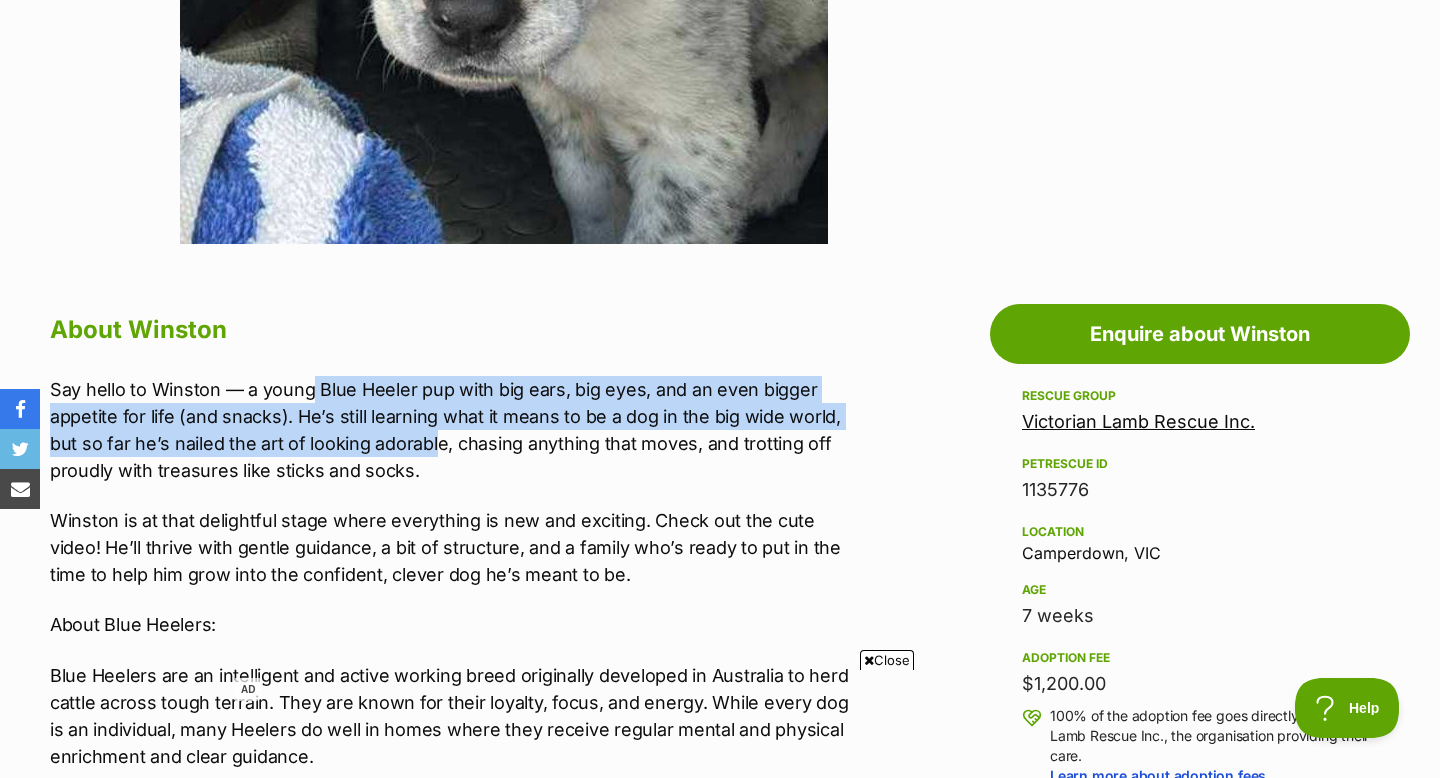 drag, startPoint x: 307, startPoint y: 387, endPoint x: 432, endPoint y: 450, distance: 139.97858 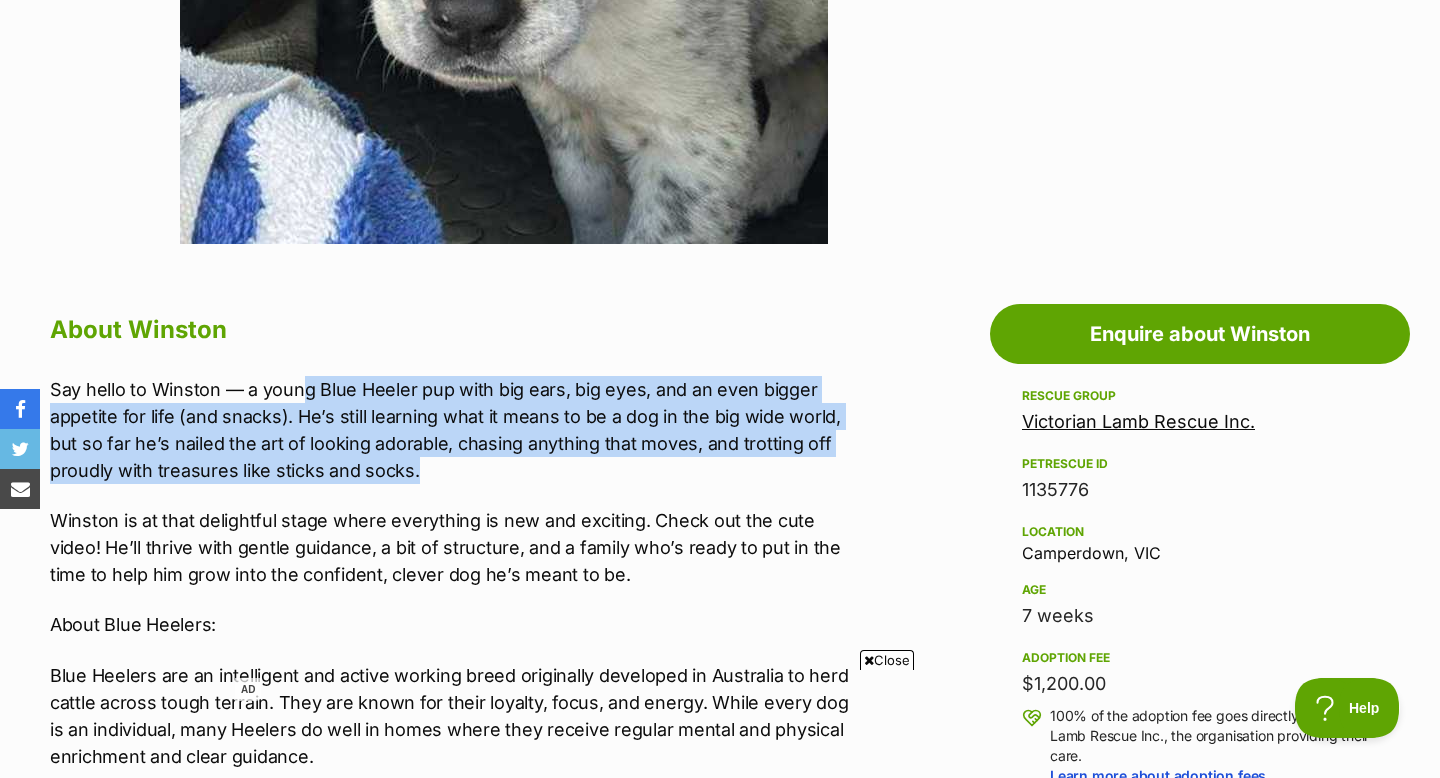 drag, startPoint x: 431, startPoint y: 465, endPoint x: 295, endPoint y: 383, distance: 158.80806 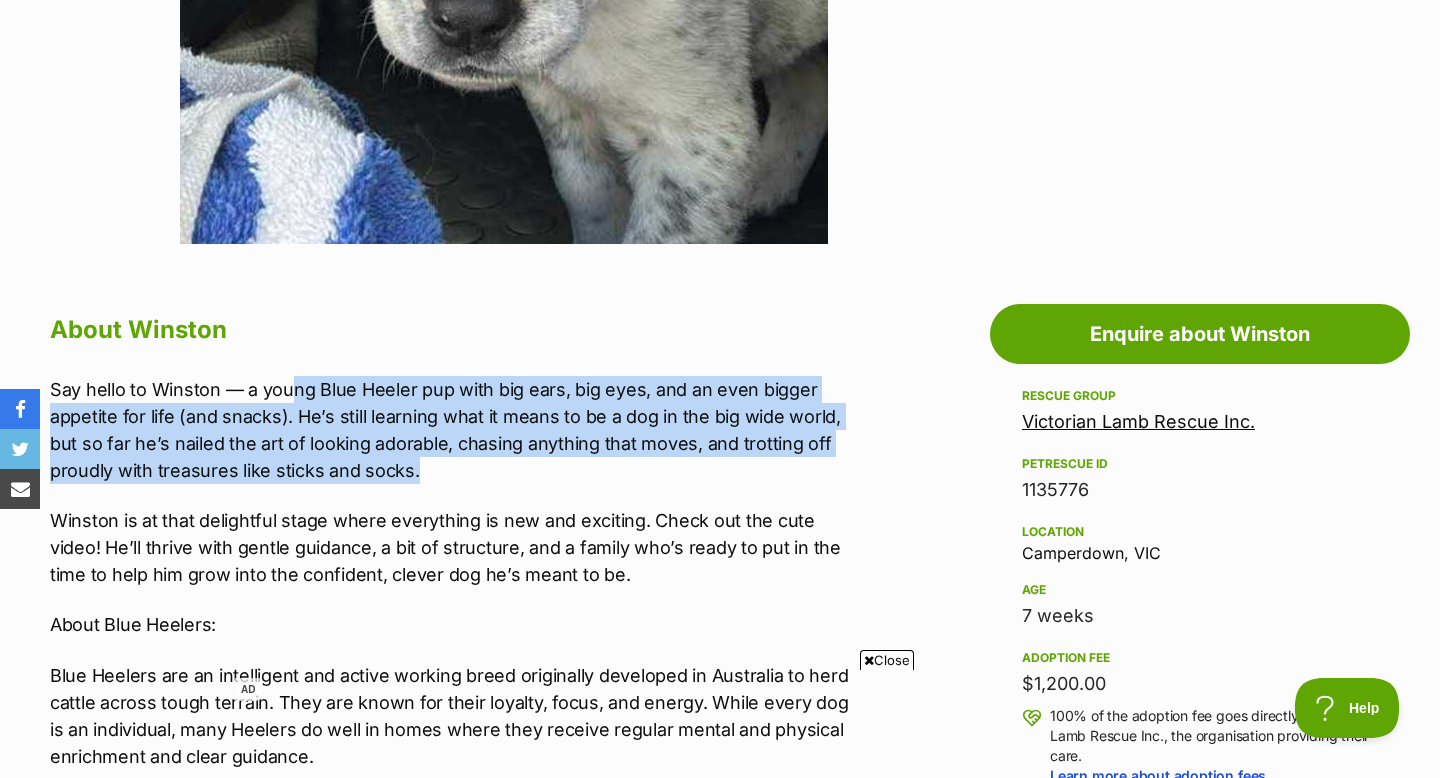 click on "Say hello to Winston — a young Blue Heeler pup with big ears, big eyes, and an even bigger appetite for life (and snacks). He’s still learning what it means to be a dog in the big wide world, but so far he’s nailed the art of looking adorable, chasing anything that moves, and trotting off proudly with treasures like sticks and socks." at bounding box center [454, 430] 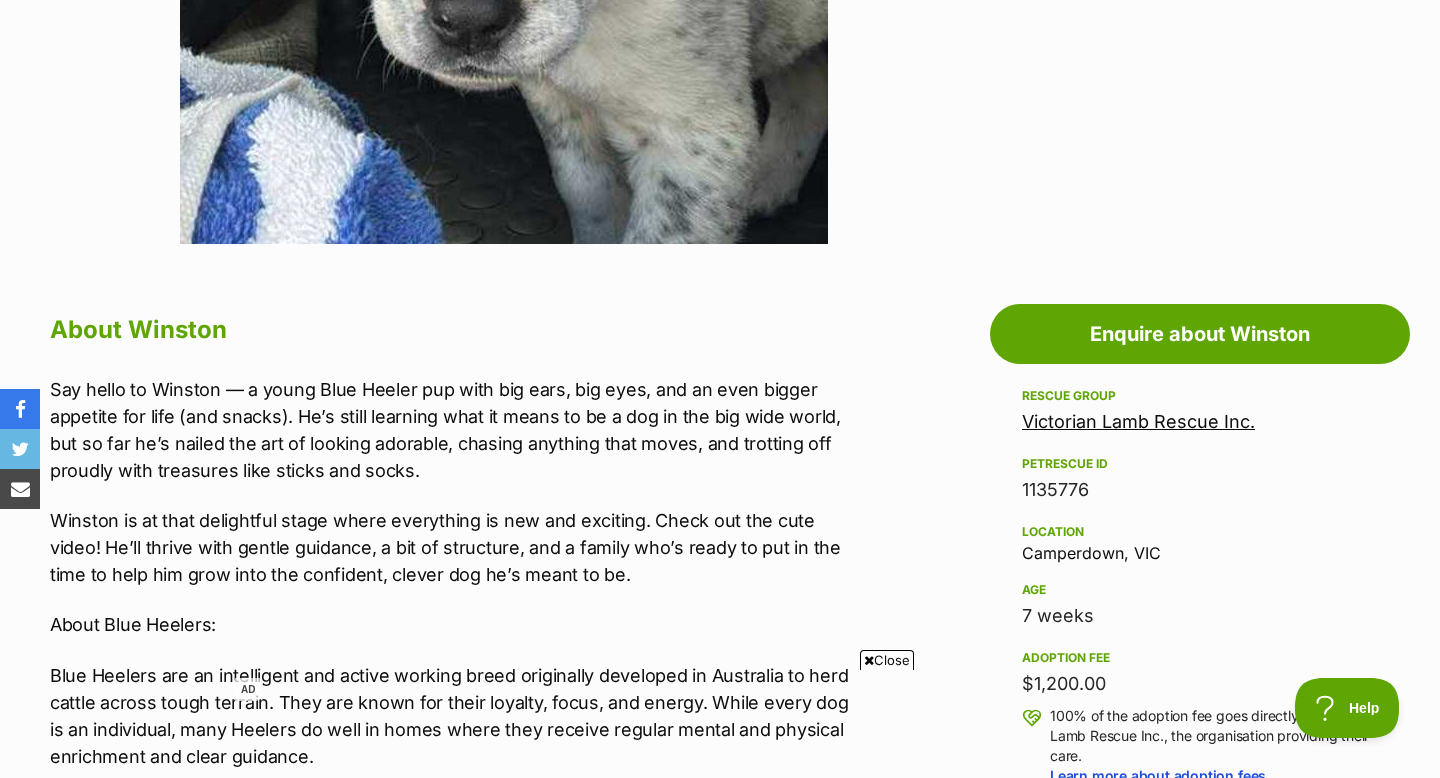 click on "Say hello to Winston — a young Blue Heeler pup with big ears, big eyes, and an even bigger appetite for life (and snacks). He’s still learning what it means to be a dog in the big wide world, but so far he’s nailed the art of looking adorable, chasing anything that moves, and trotting off proudly with treasures like sticks and socks." at bounding box center [454, 430] 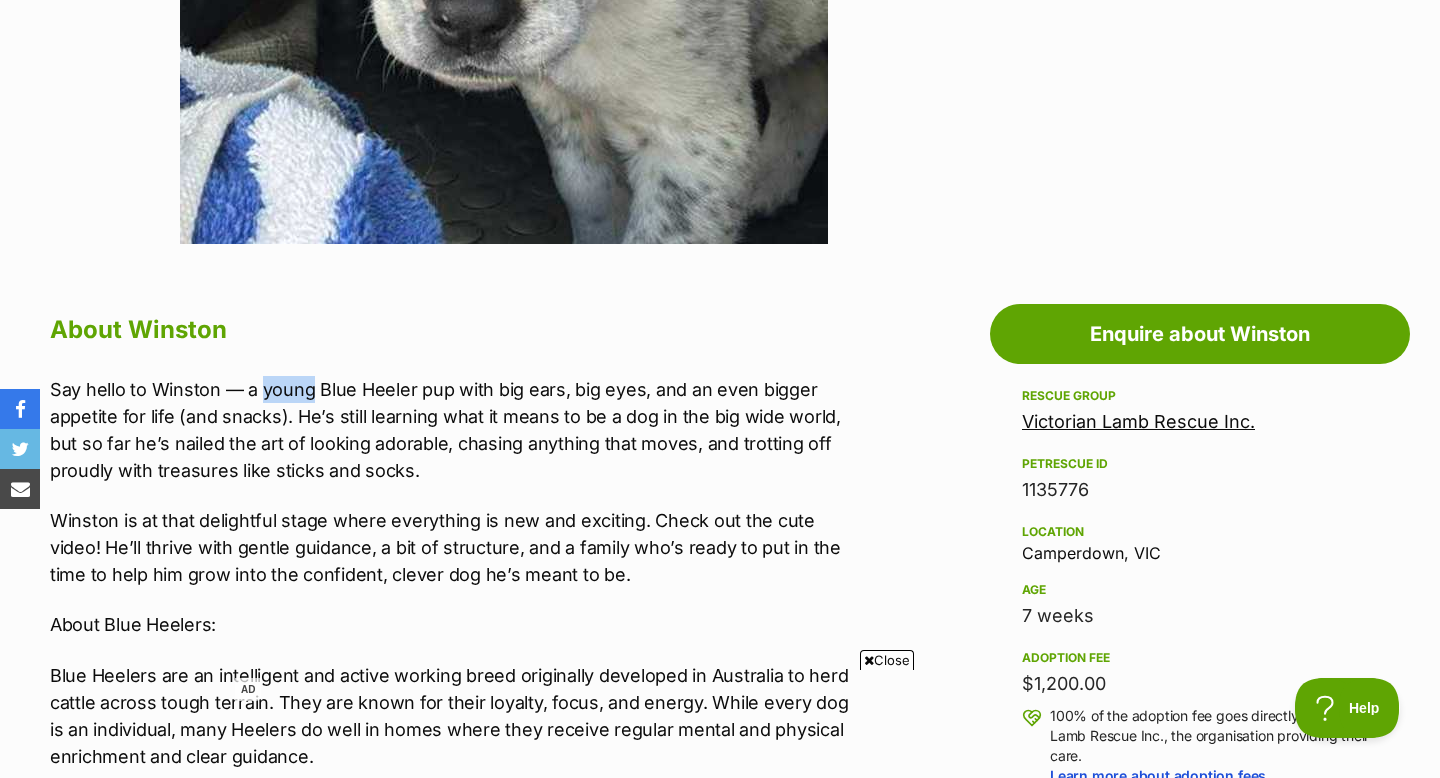 click on "Say hello to Winston — a young Blue Heeler pup with big ears, big eyes, and an even bigger appetite for life (and snacks). He’s still learning what it means to be a dog in the big wide world, but so far he’s nailed the art of looking adorable, chasing anything that moves, and trotting off proudly with treasures like sticks and socks." at bounding box center [454, 430] 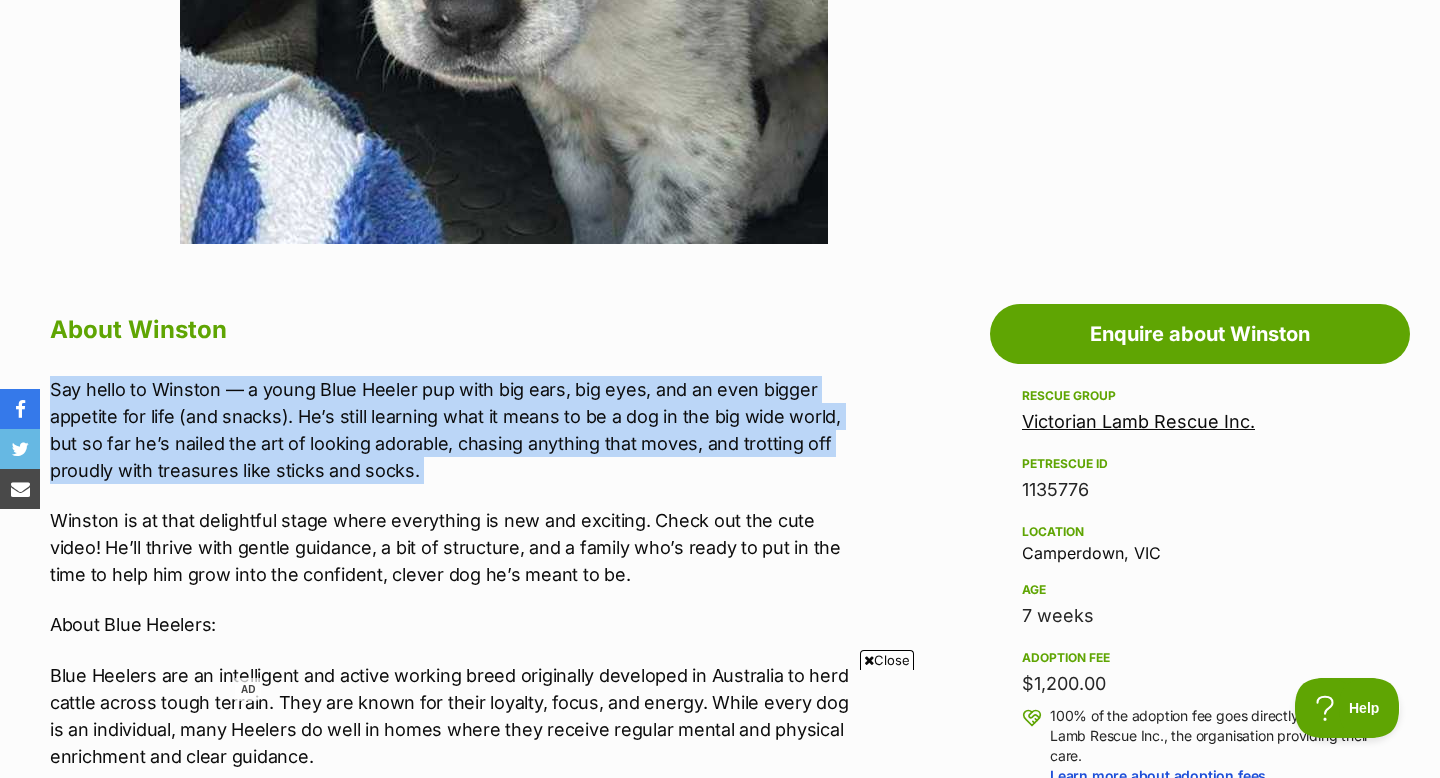 click on "Say hello to Winston — a young Blue Heeler pup with big ears, big eyes, and an even bigger appetite for life (and snacks). He’s still learning what it means to be a dog in the big wide world, but so far he’s nailed the art of looking adorable, chasing anything that moves, and trotting off proudly with treasures like sticks and socks." at bounding box center [454, 430] 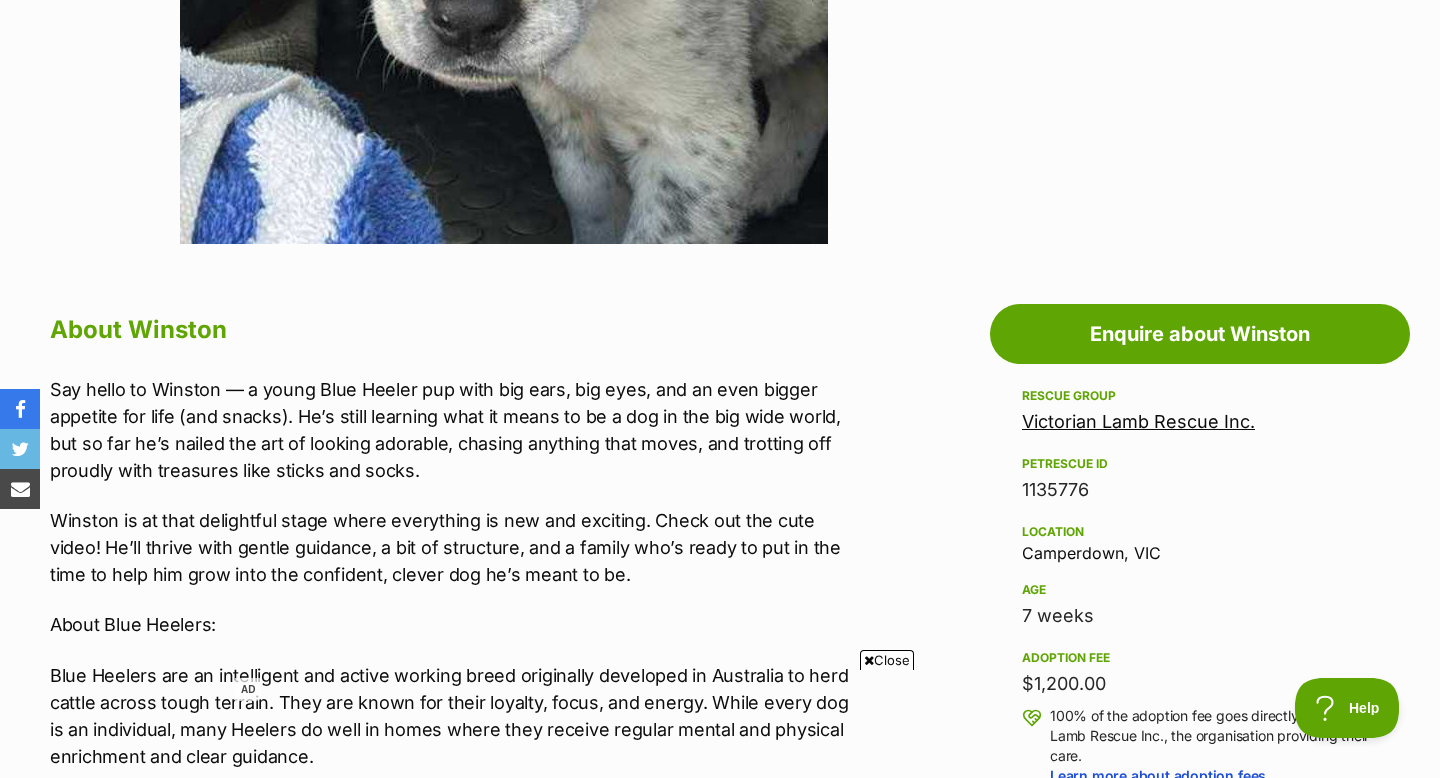 click on "Say hello to Winston — a young Blue Heeler pup with big ears, big eyes, and an even bigger appetite for life (and snacks). He’s still learning what it means to be a dog in the big wide world, but so far he’s nailed the art of looking adorable, chasing anything that moves, and trotting off proudly with treasures like sticks and socks." at bounding box center [454, 430] 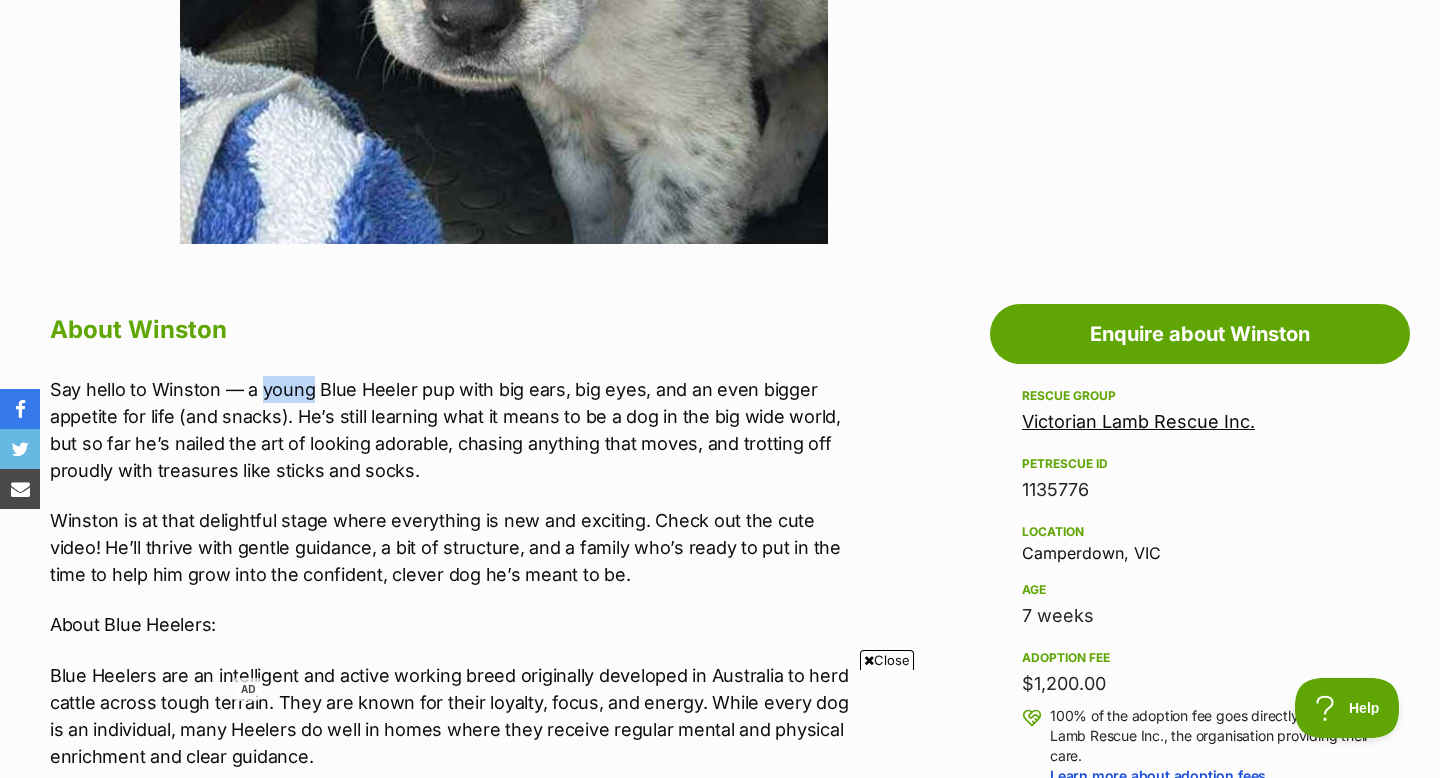 click on "Say hello to Winston — a young Blue Heeler pup with big ears, big eyes, and an even bigger appetite for life (and snacks). He’s still learning what it means to be a dog in the big wide world, but so far he’s nailed the art of looking adorable, chasing anything that moves, and trotting off proudly with treasures like sticks and socks." at bounding box center (454, 430) 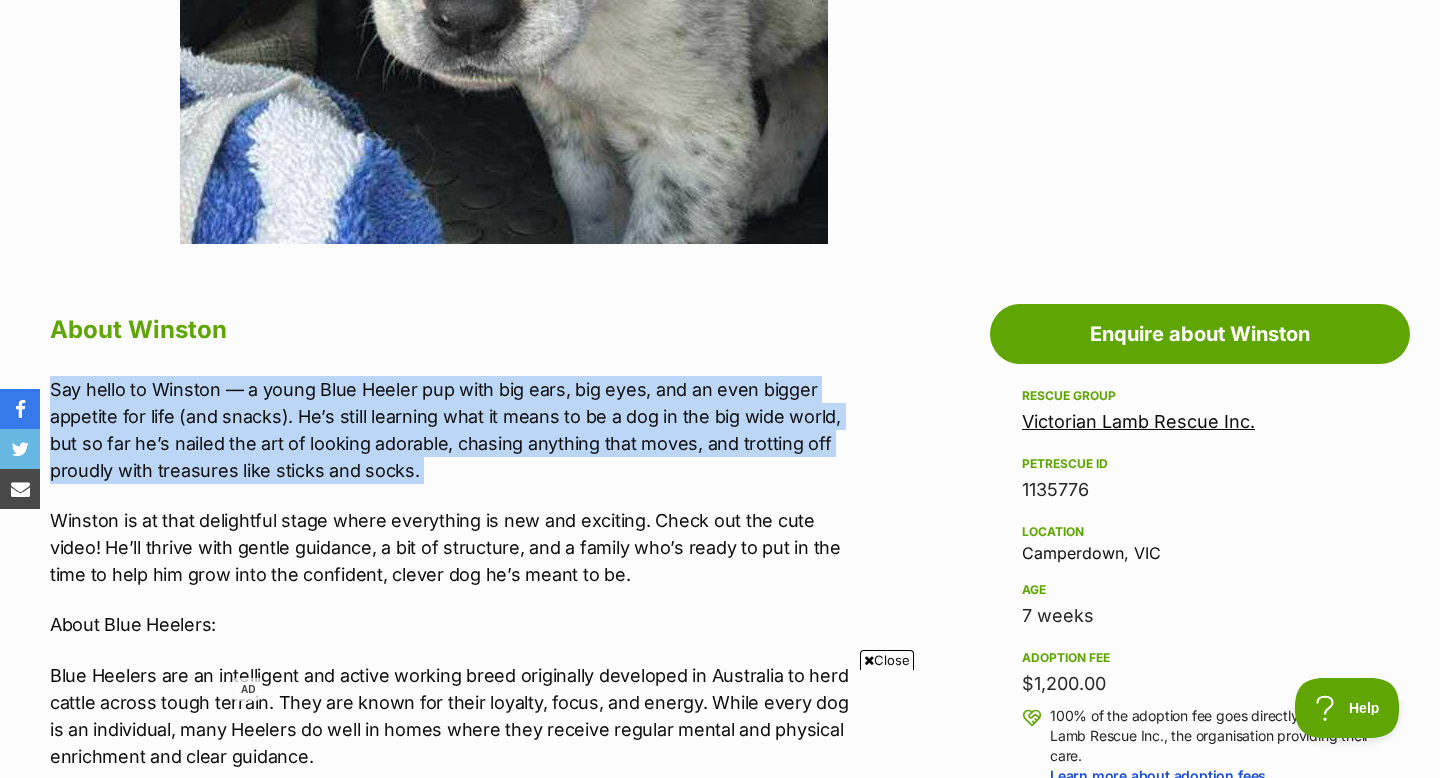 click on "Say hello to Winston — a young Blue Heeler pup with big ears, big eyes, and an even bigger appetite for life (and snacks). He’s still learning what it means to be a dog in the big wide world, but so far he’s nailed the art of looking adorable, chasing anything that moves, and trotting off proudly with treasures like sticks and socks." at bounding box center [454, 430] 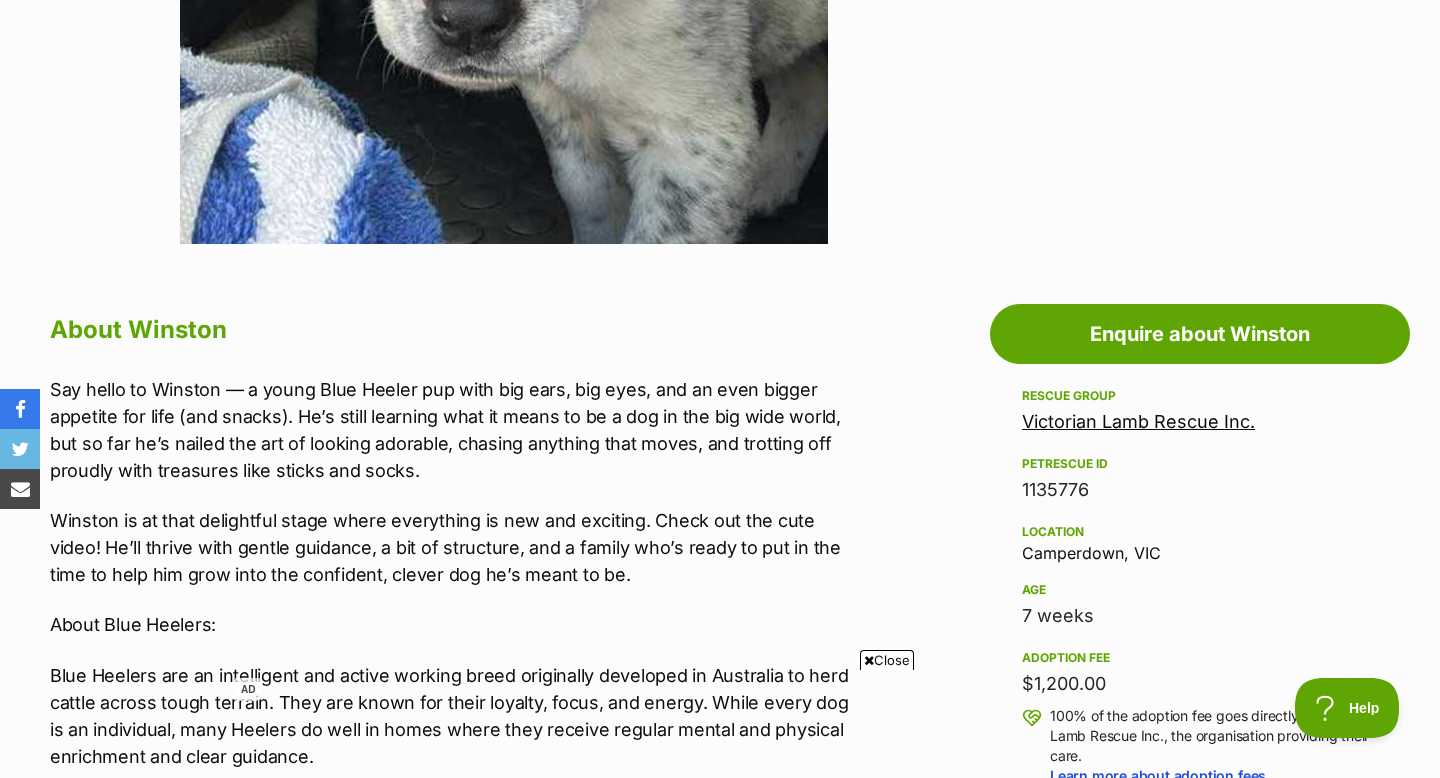 click on "Say hello to Winston — a young Blue Heeler pup with big ears, big eyes, and an even bigger appetite for life (and snacks). He’s still learning what it means to be a dog in the big wide world, but so far he’s nailed the art of looking adorable, chasing anything that moves, and trotting off proudly with treasures like sticks and socks." at bounding box center [454, 430] 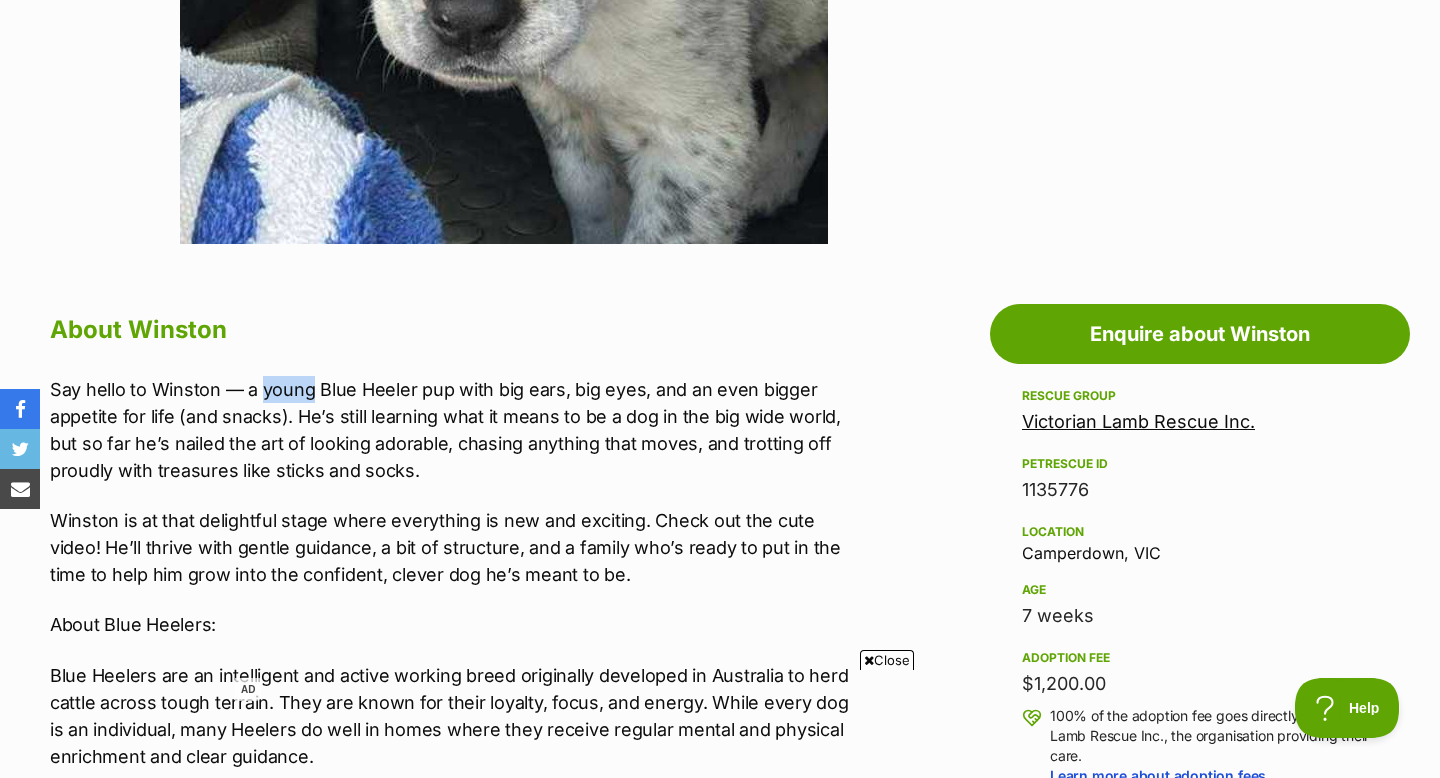 click on "Say hello to Winston — a young Blue Heeler pup with big ears, big eyes, and an even bigger appetite for life (and snacks). He’s still learning what it means to be a dog in the big wide world, but so far he’s nailed the art of looking adorable, chasing anything that moves, and trotting off proudly with treasures like sticks and socks." at bounding box center [454, 430] 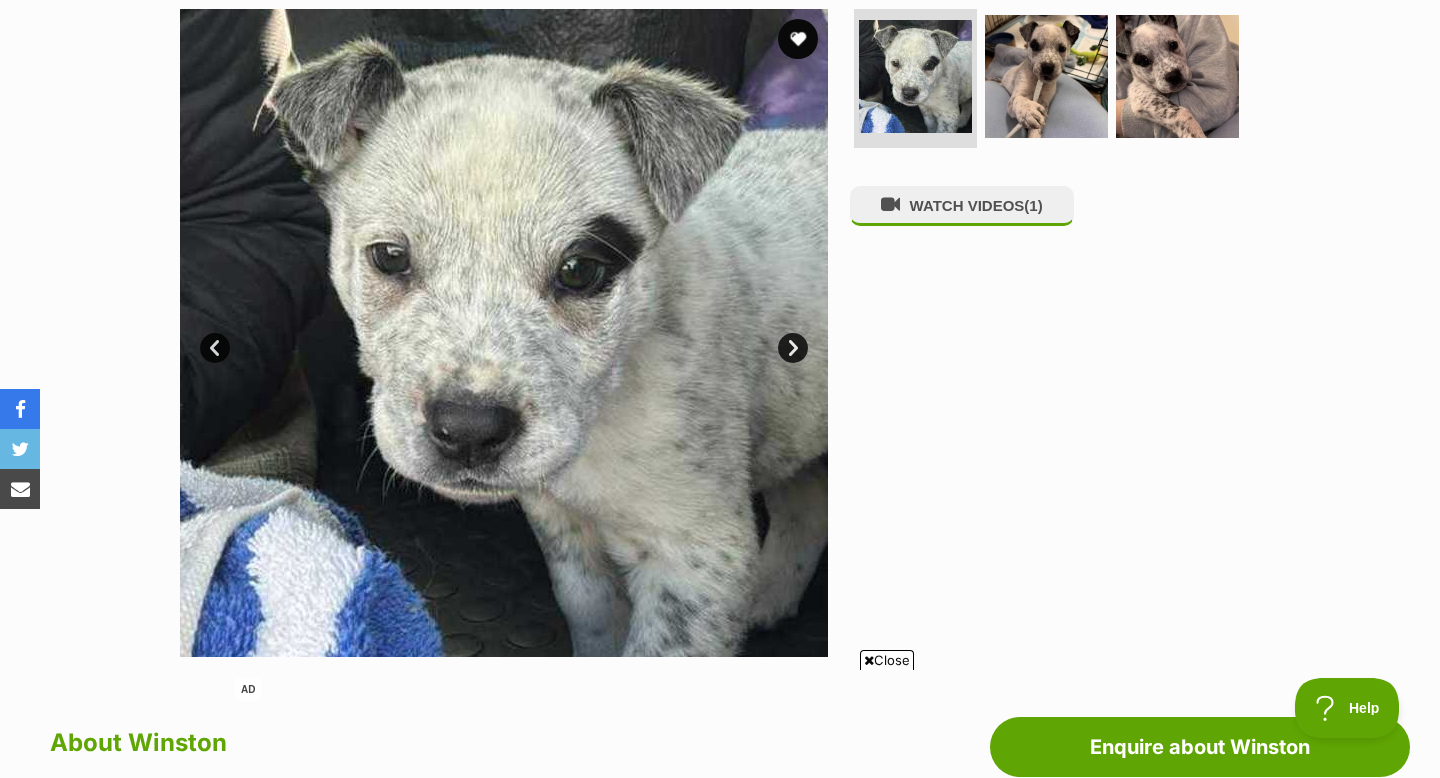 scroll, scrollTop: 358, scrollLeft: 0, axis: vertical 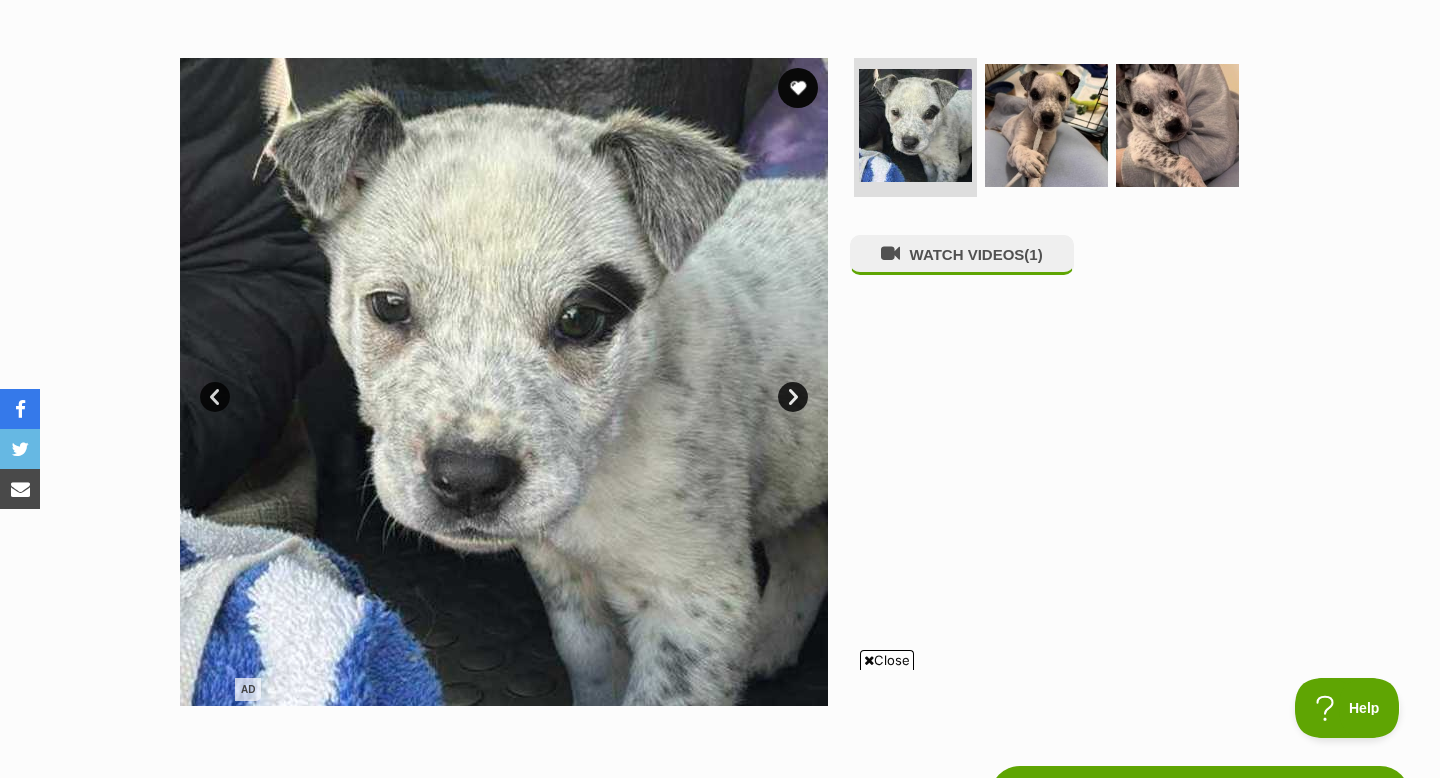 click on "Next" at bounding box center (793, 397) 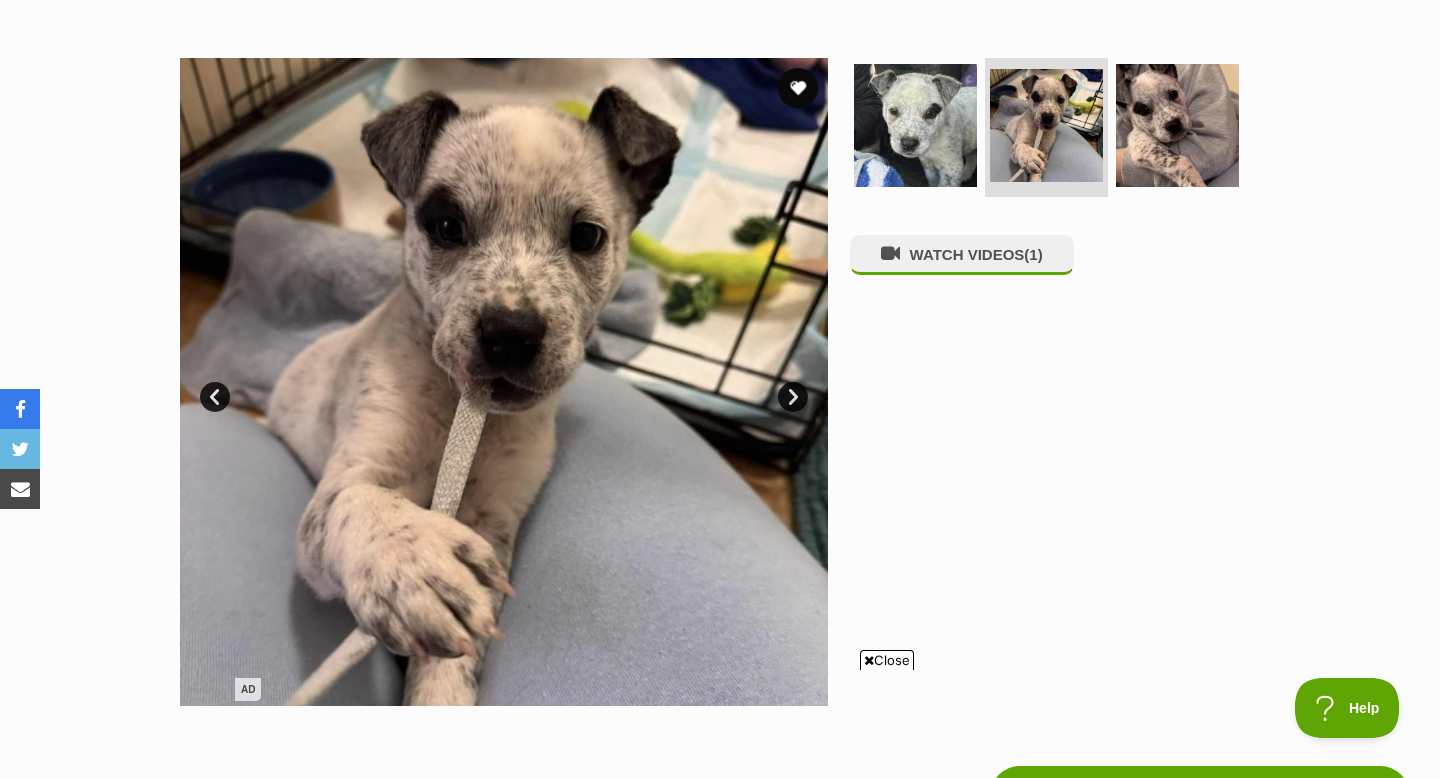 click on "Next" at bounding box center (793, 397) 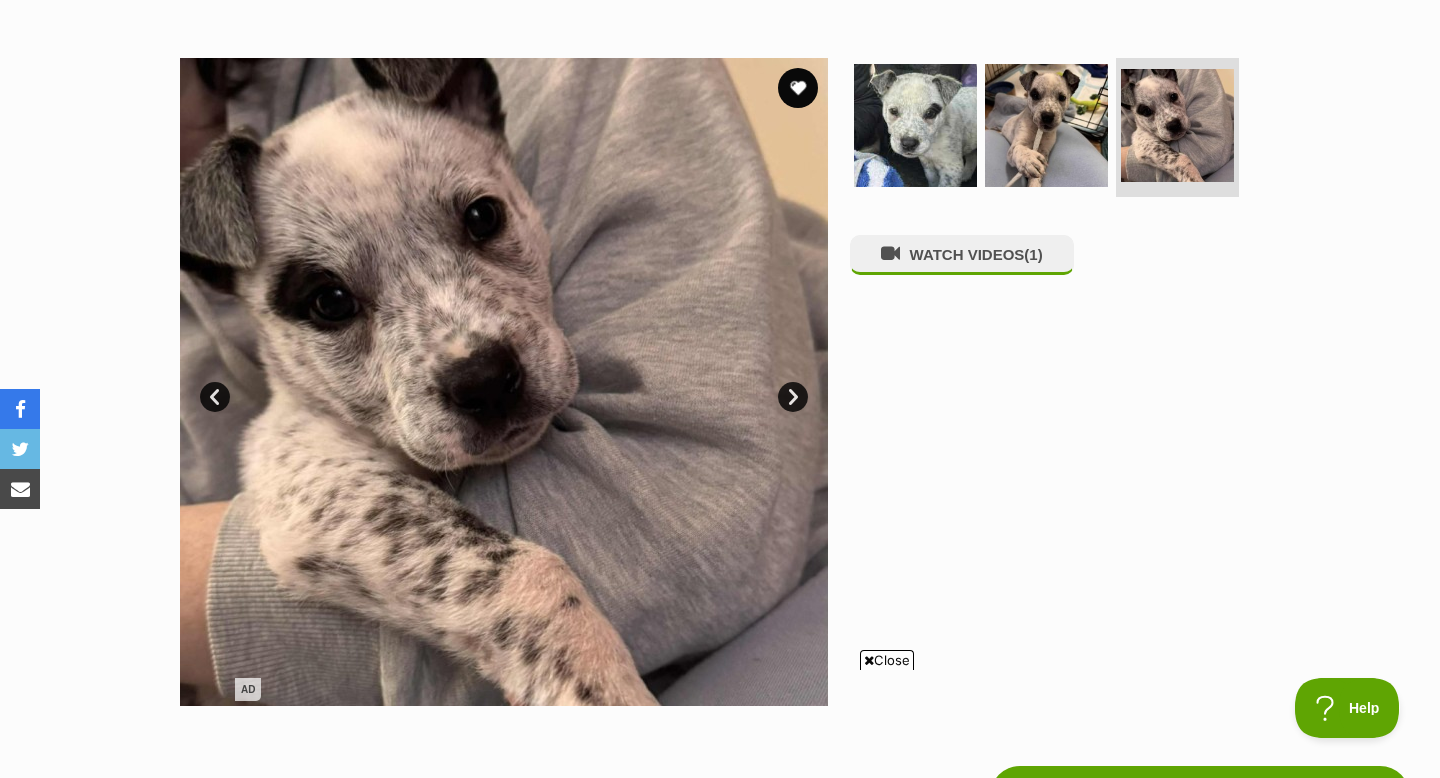click on "Next" at bounding box center [793, 397] 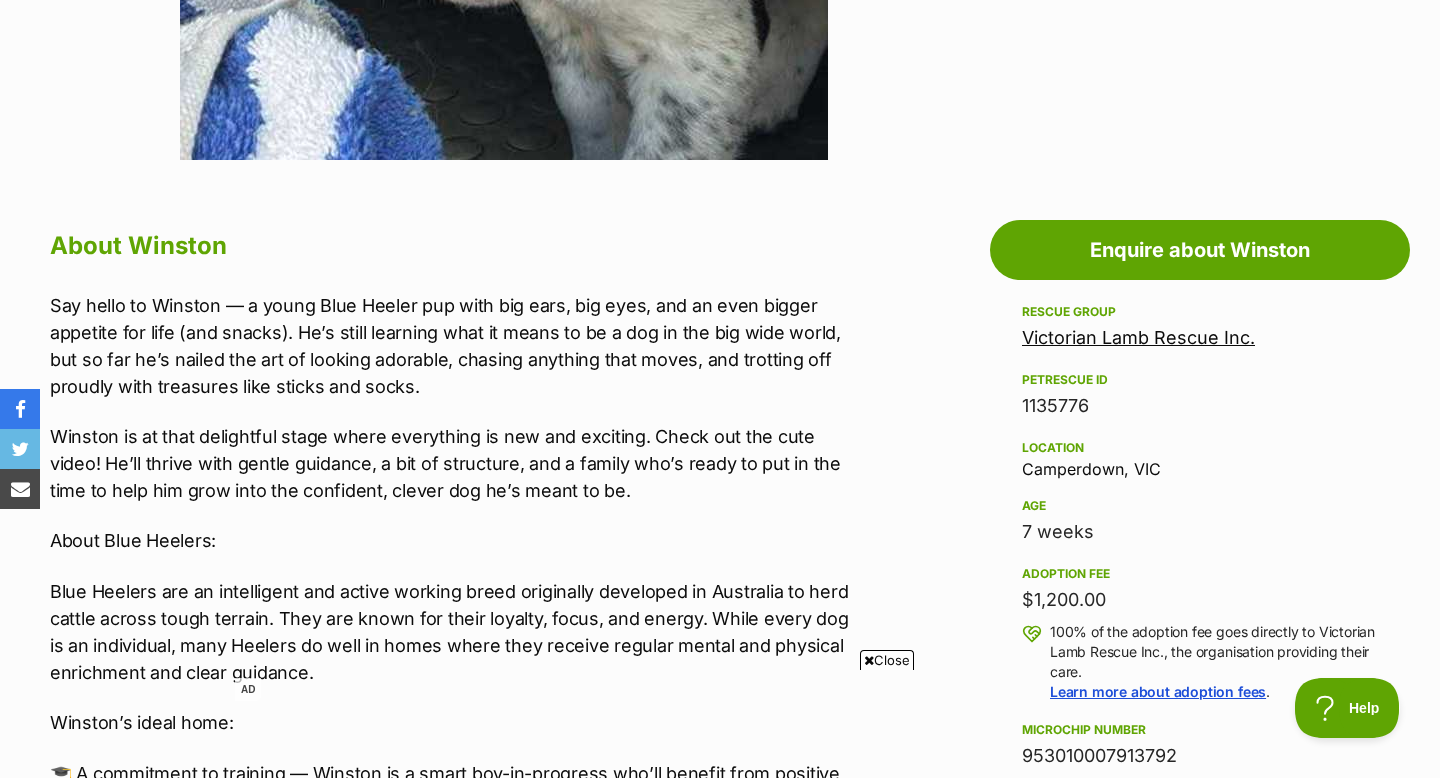 scroll, scrollTop: 914, scrollLeft: 0, axis: vertical 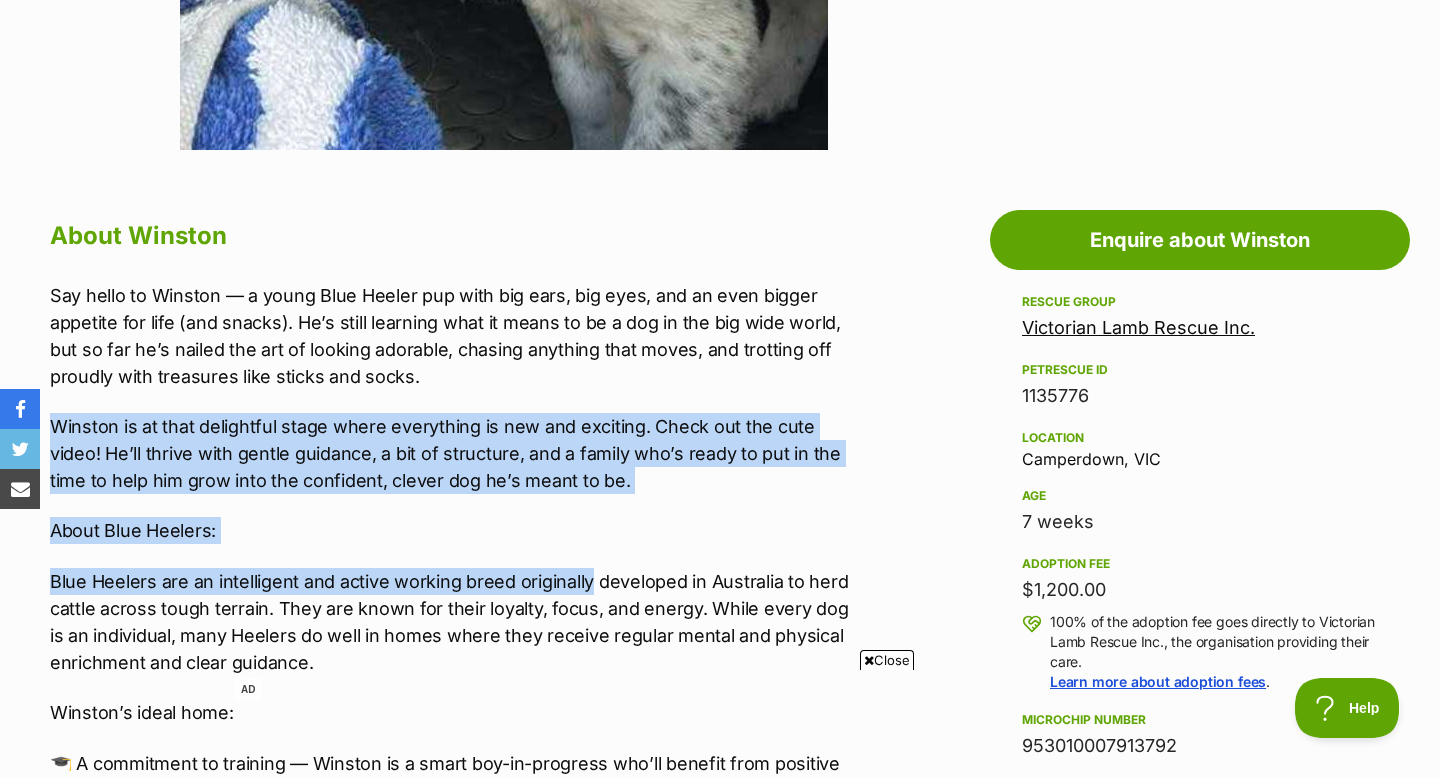 drag, startPoint x: 98, startPoint y: 398, endPoint x: 591, endPoint y: 573, distance: 523.1386 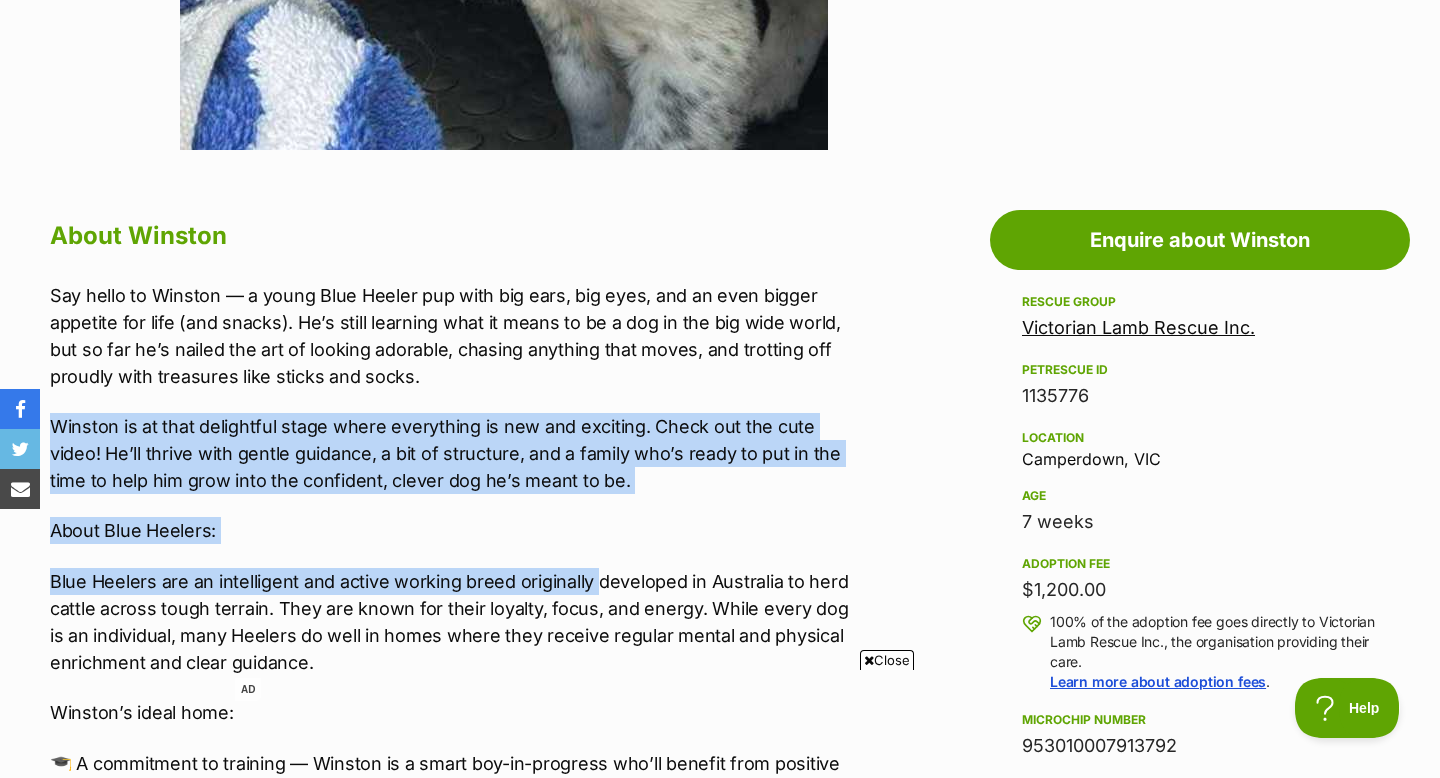 click on "Blue Heelers are an intelligent and active working breed originally developed in Australia to herd cattle across tough terrain. They are known for their loyalty, focus, and energy. While every dog is an individual, many Heelers do well in homes where they receive regular mental and physical enrichment and clear guidance." at bounding box center (454, 622) 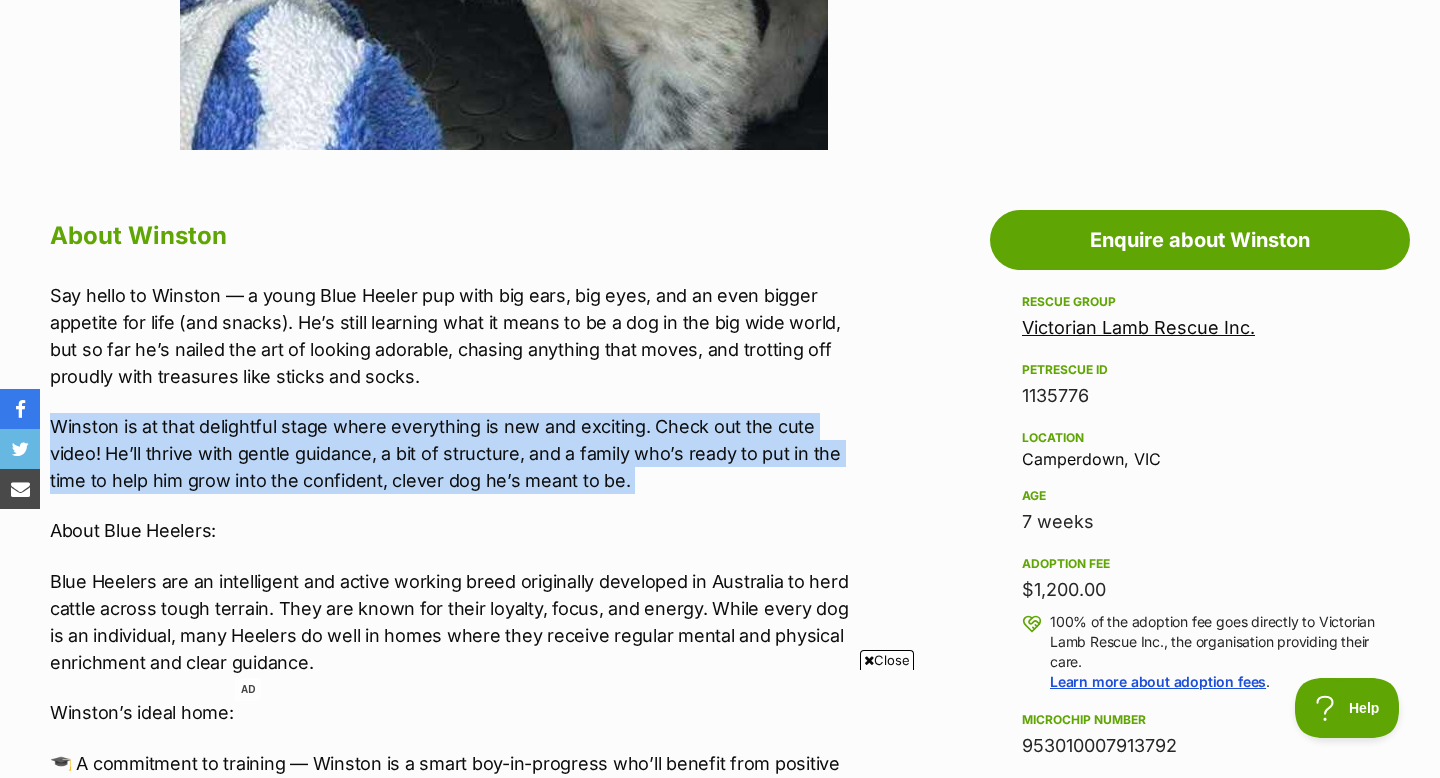 drag, startPoint x: 596, startPoint y: 511, endPoint x: 458, endPoint y: 380, distance: 190.27611 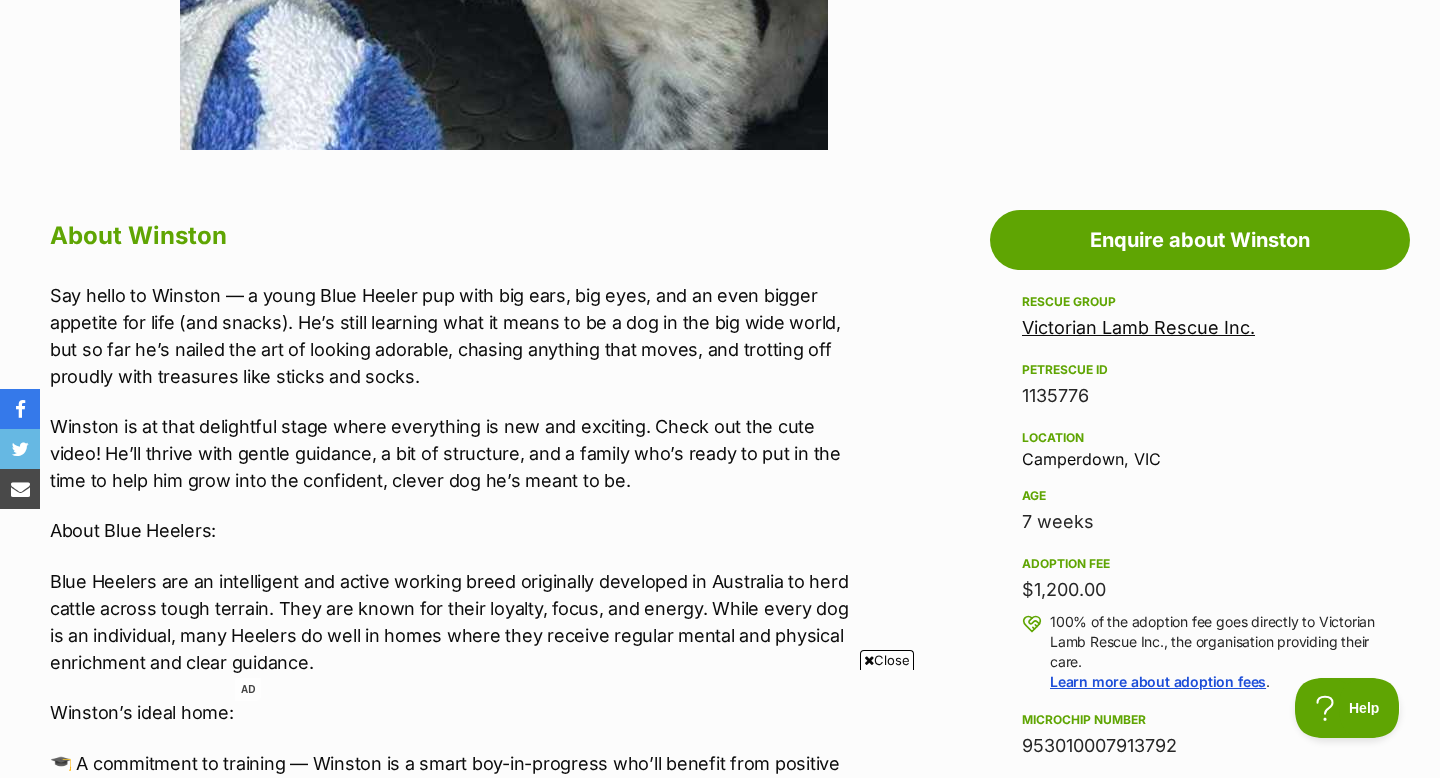 click on "Winston is at that delightful stage where everything is new and exciting. Check out the cute video! He’ll thrive with gentle guidance, a bit of structure, and a family who’s ready to put in the time to help him grow into the confident, clever dog he’s meant to be." at bounding box center [454, 453] 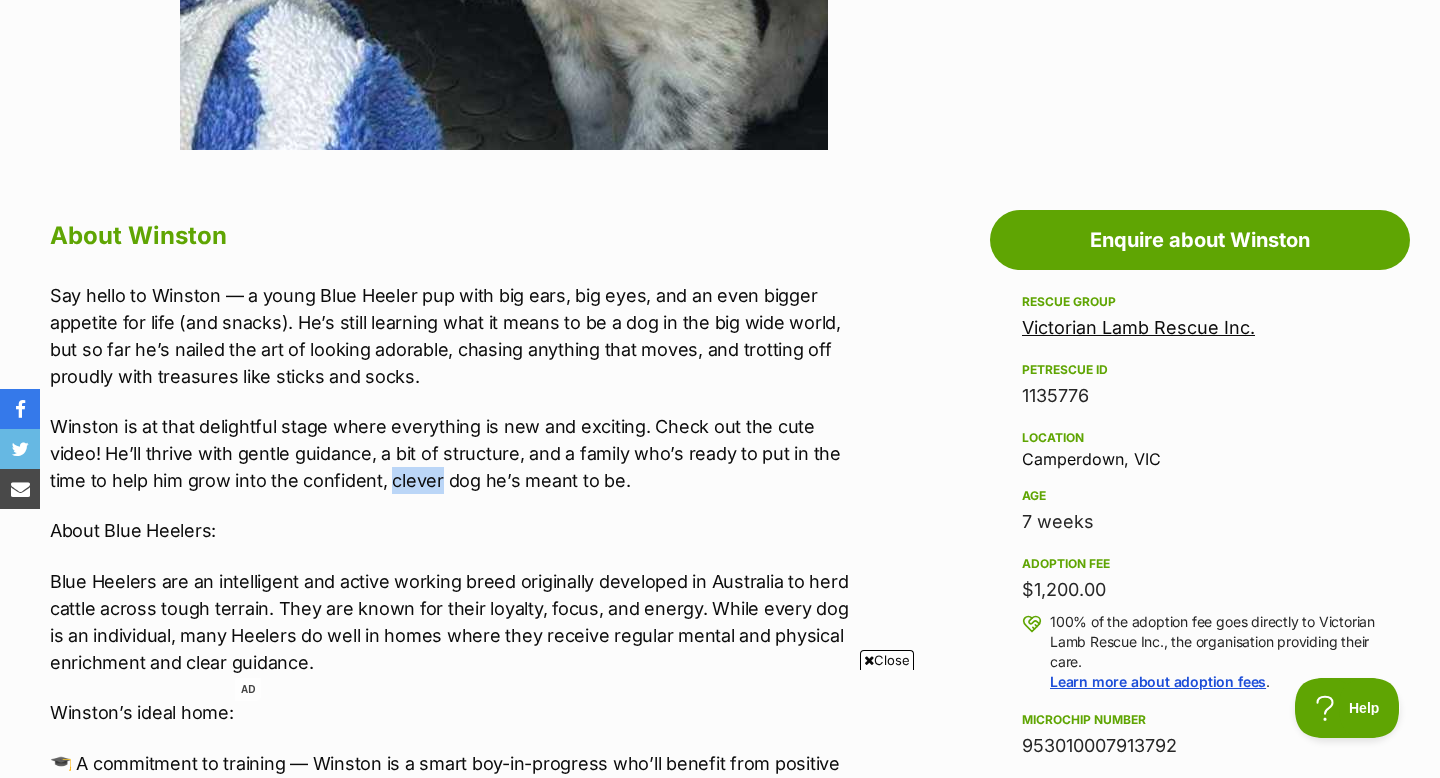 click on "Winston is at that delightful stage where everything is new and exciting. Check out the cute video! He’ll thrive with gentle guidance, a bit of structure, and a family who’s ready to put in the time to help him grow into the confident, clever dog he’s meant to be." at bounding box center [454, 453] 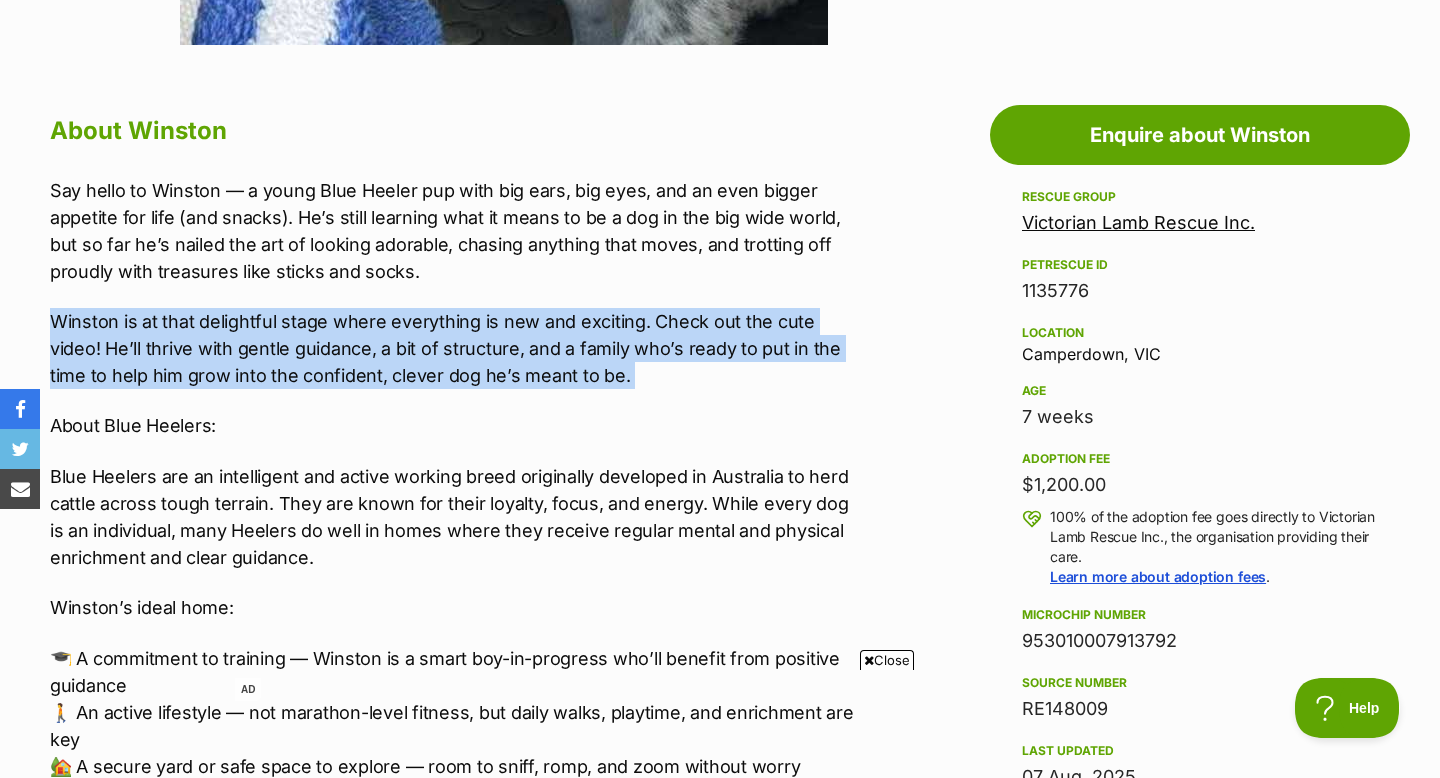 click on "Blue Heelers are an intelligent and active working breed originally developed in Australia to herd cattle across tough terrain. They are known for their loyalty, focus, and energy. While every dog is an individual, many Heelers do well in homes where they receive regular mental and physical enrichment and clear guidance." at bounding box center (454, 517) 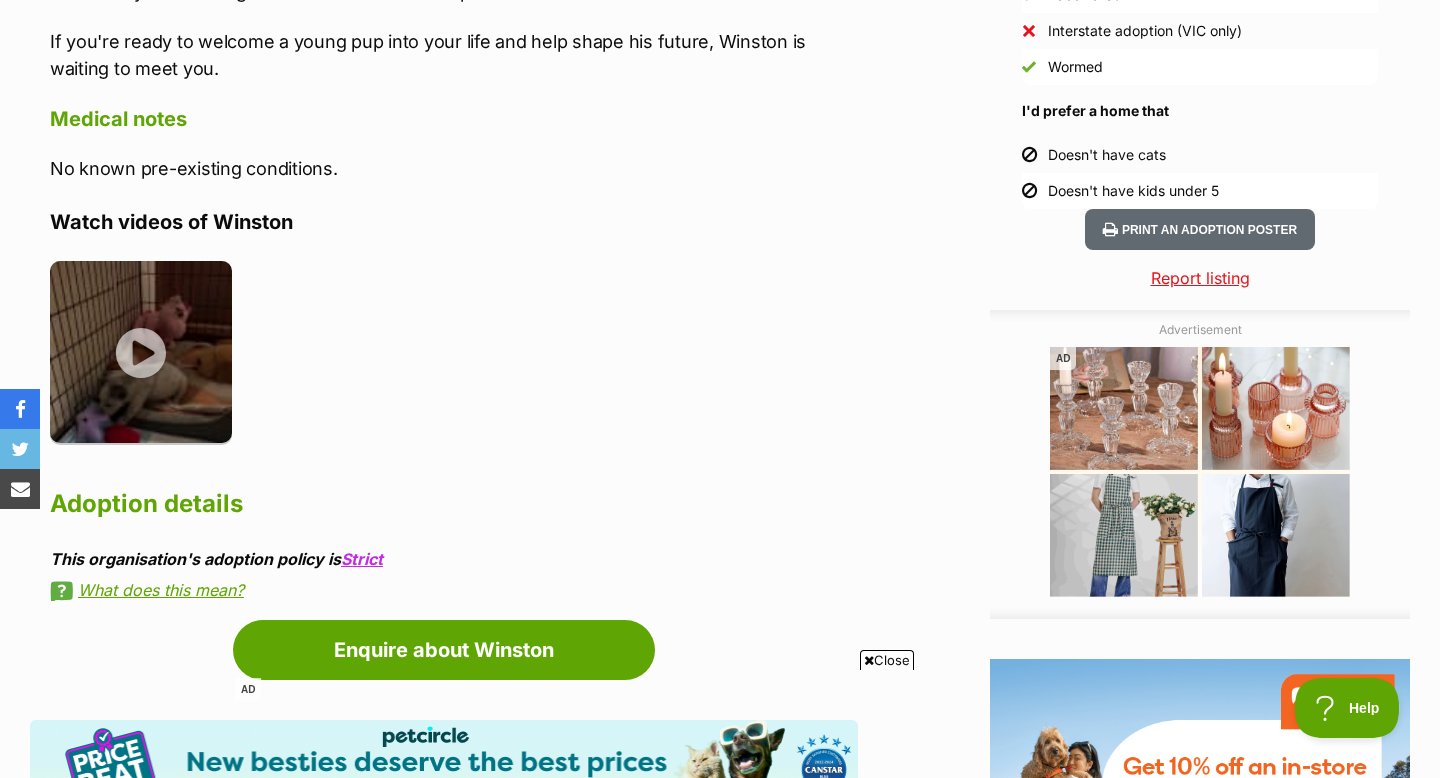 scroll, scrollTop: 1926, scrollLeft: 0, axis: vertical 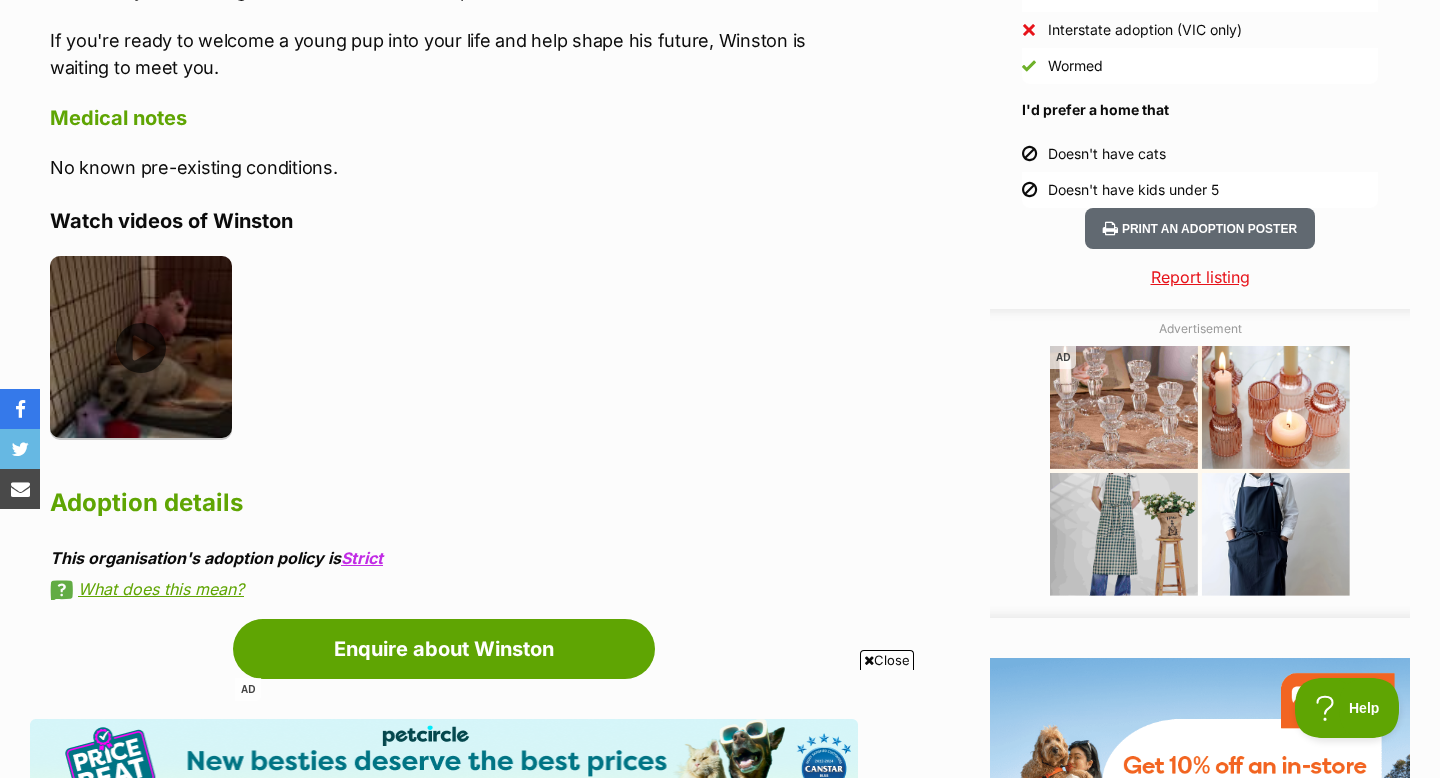 click at bounding box center (141, 347) 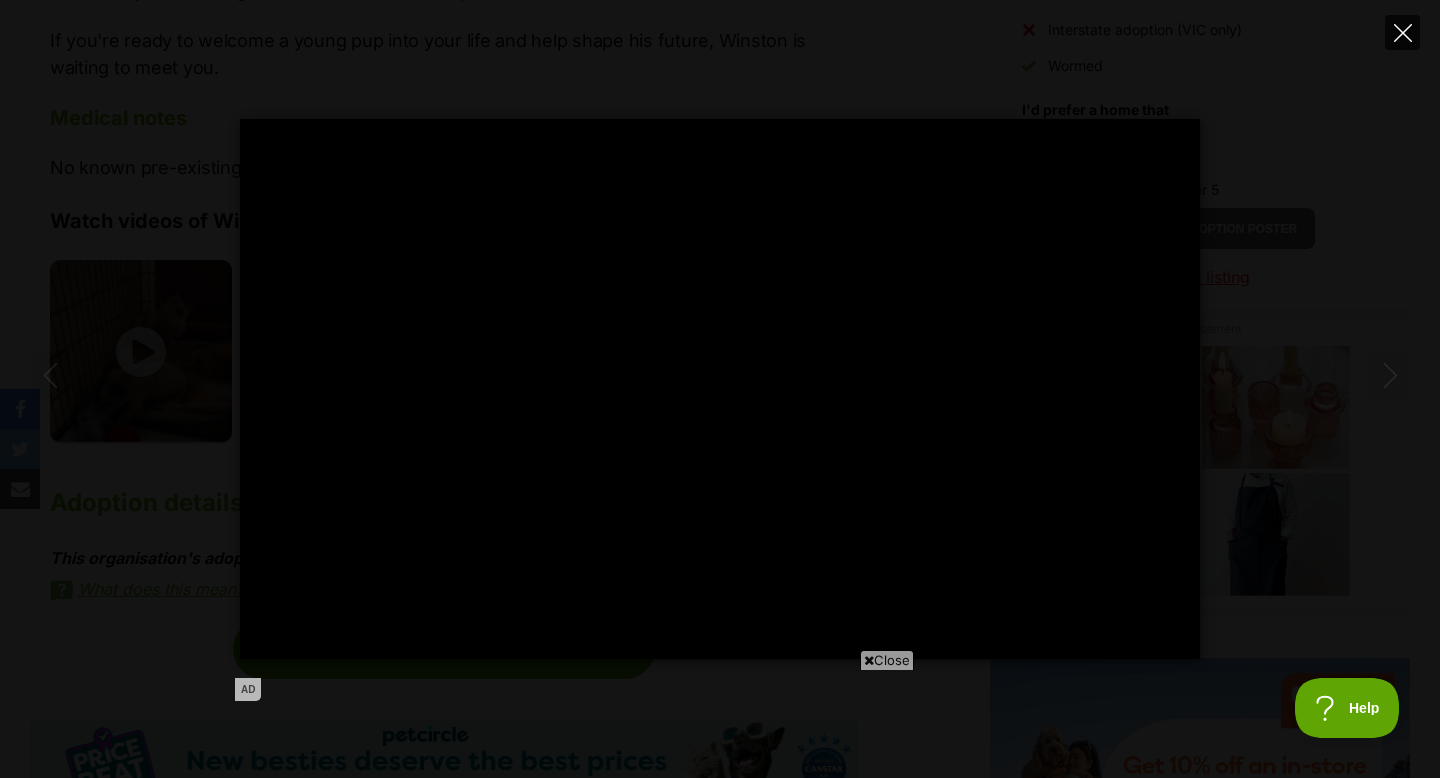 click 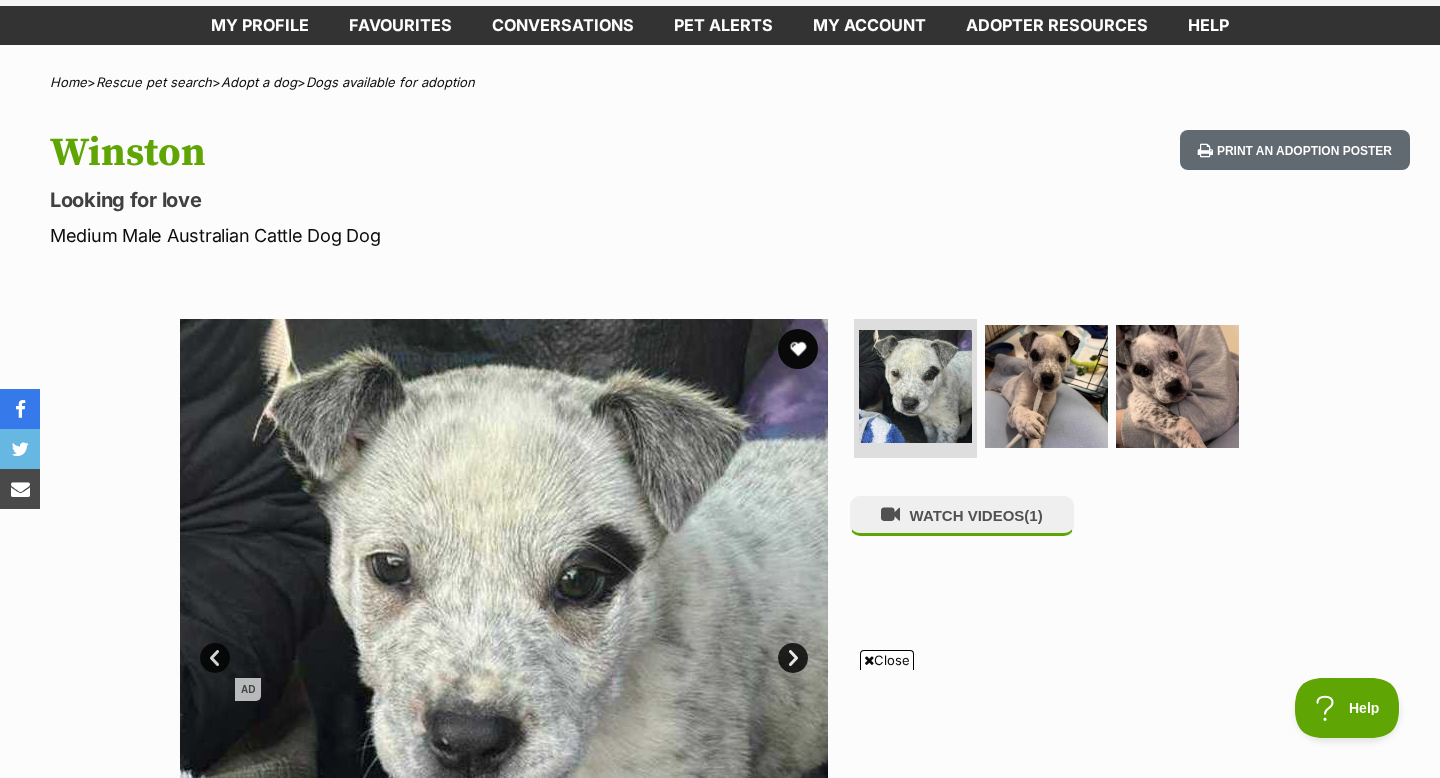 scroll, scrollTop: 0, scrollLeft: 0, axis: both 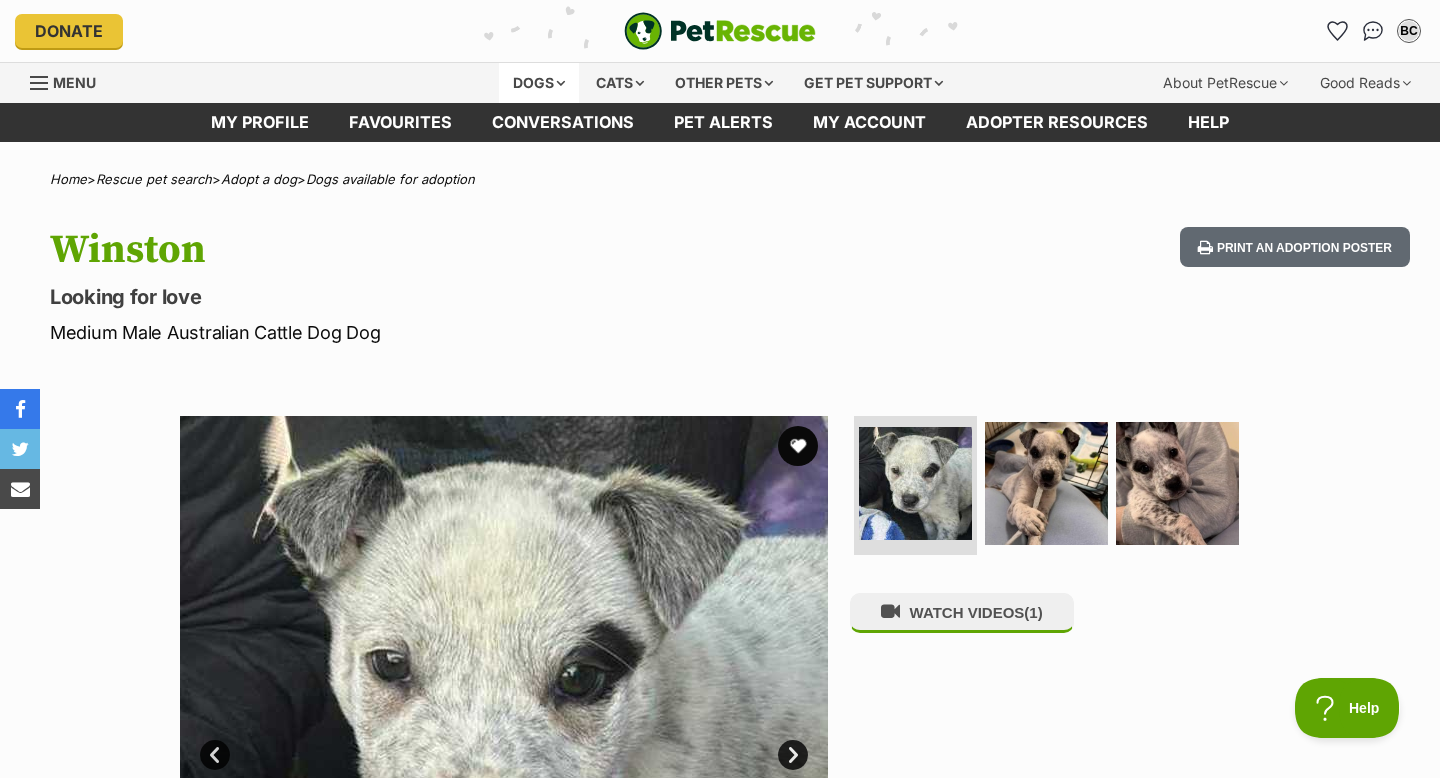click on "Dogs" at bounding box center [539, 83] 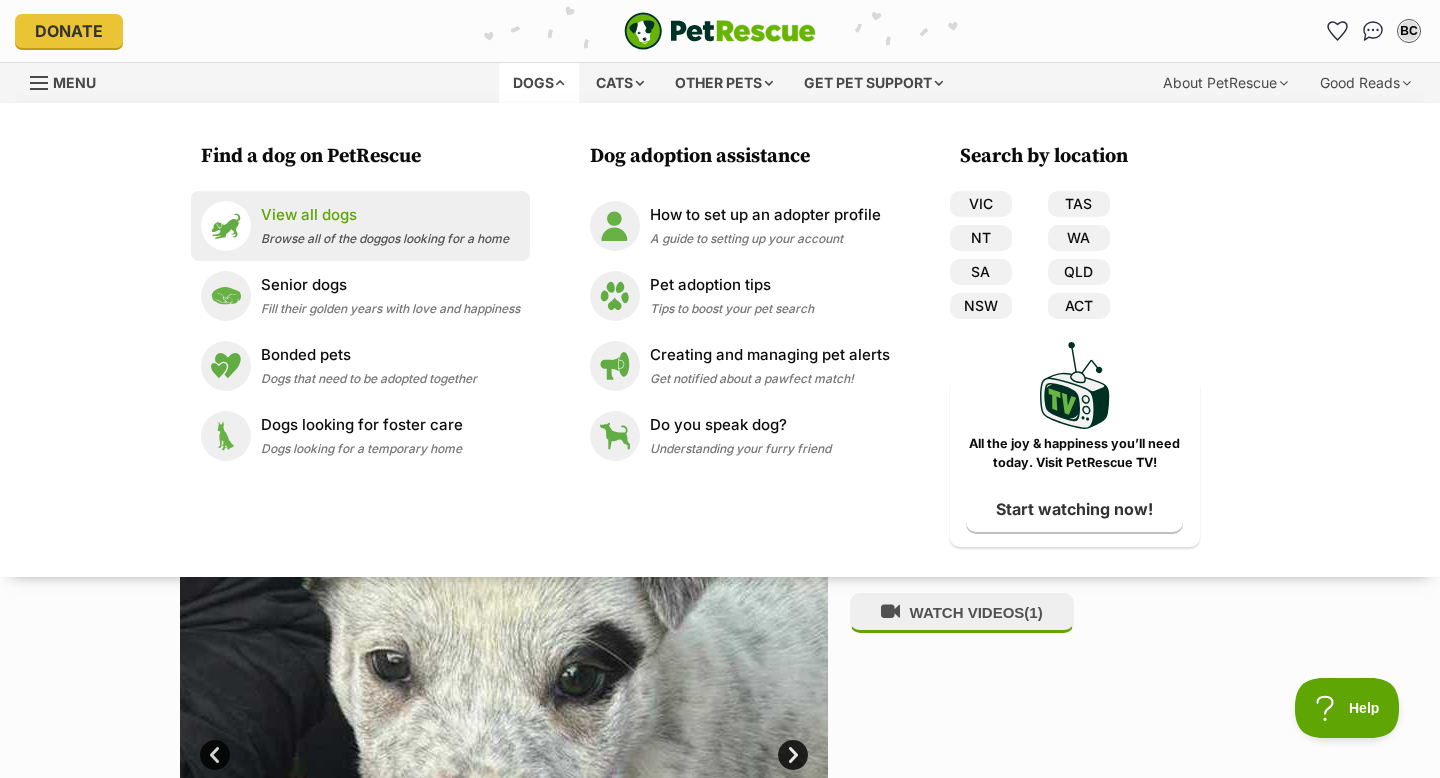 scroll, scrollTop: 0, scrollLeft: 0, axis: both 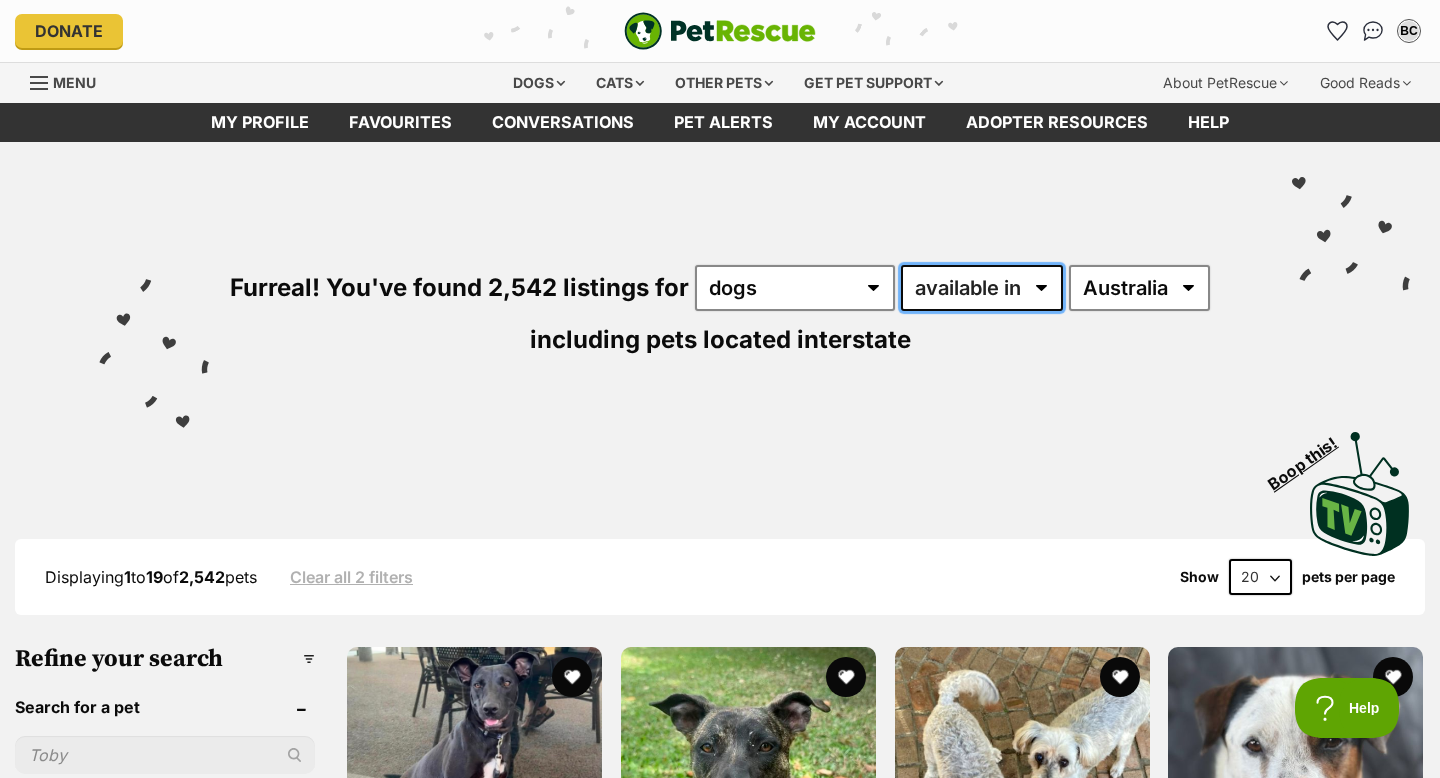 click on "available in
located in" at bounding box center [982, 288] 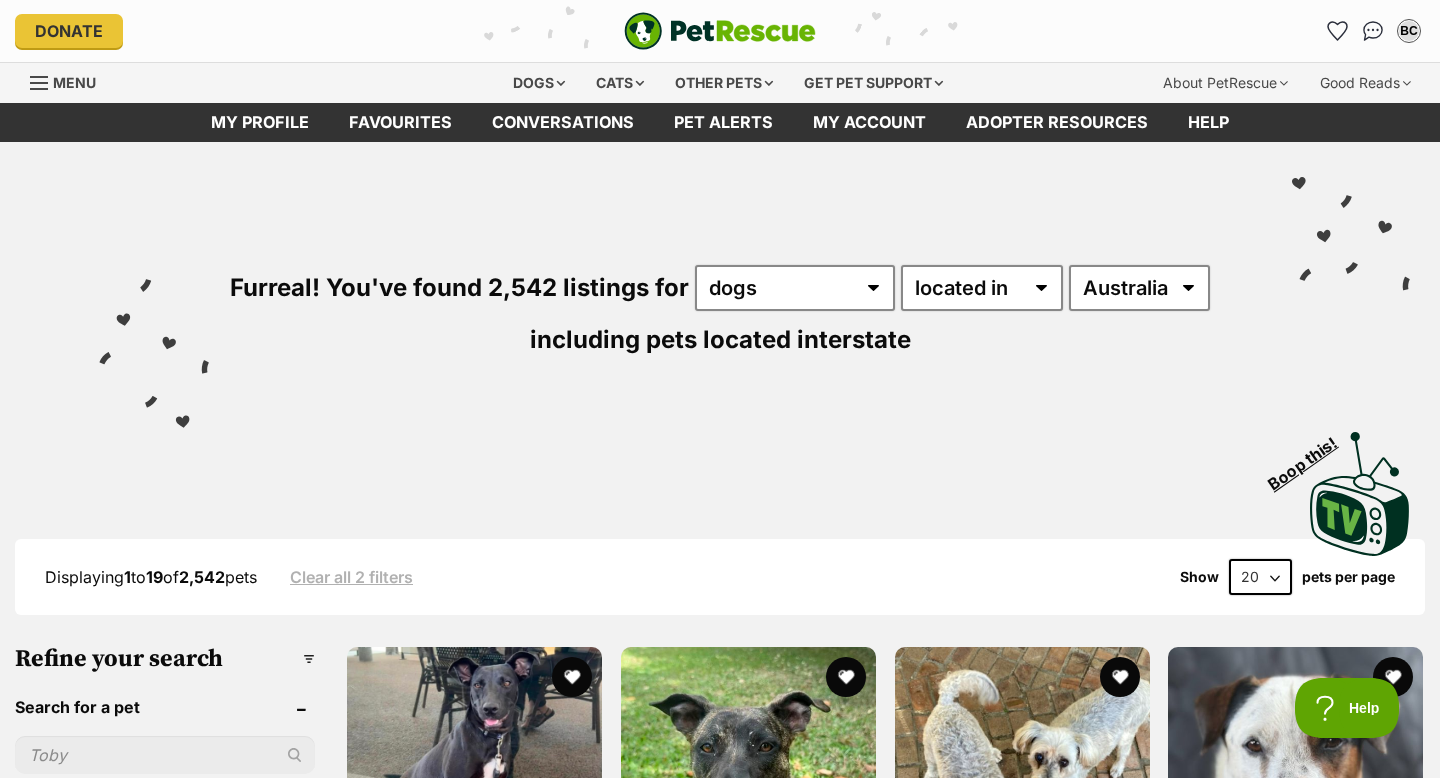 scroll, scrollTop: 70, scrollLeft: 0, axis: vertical 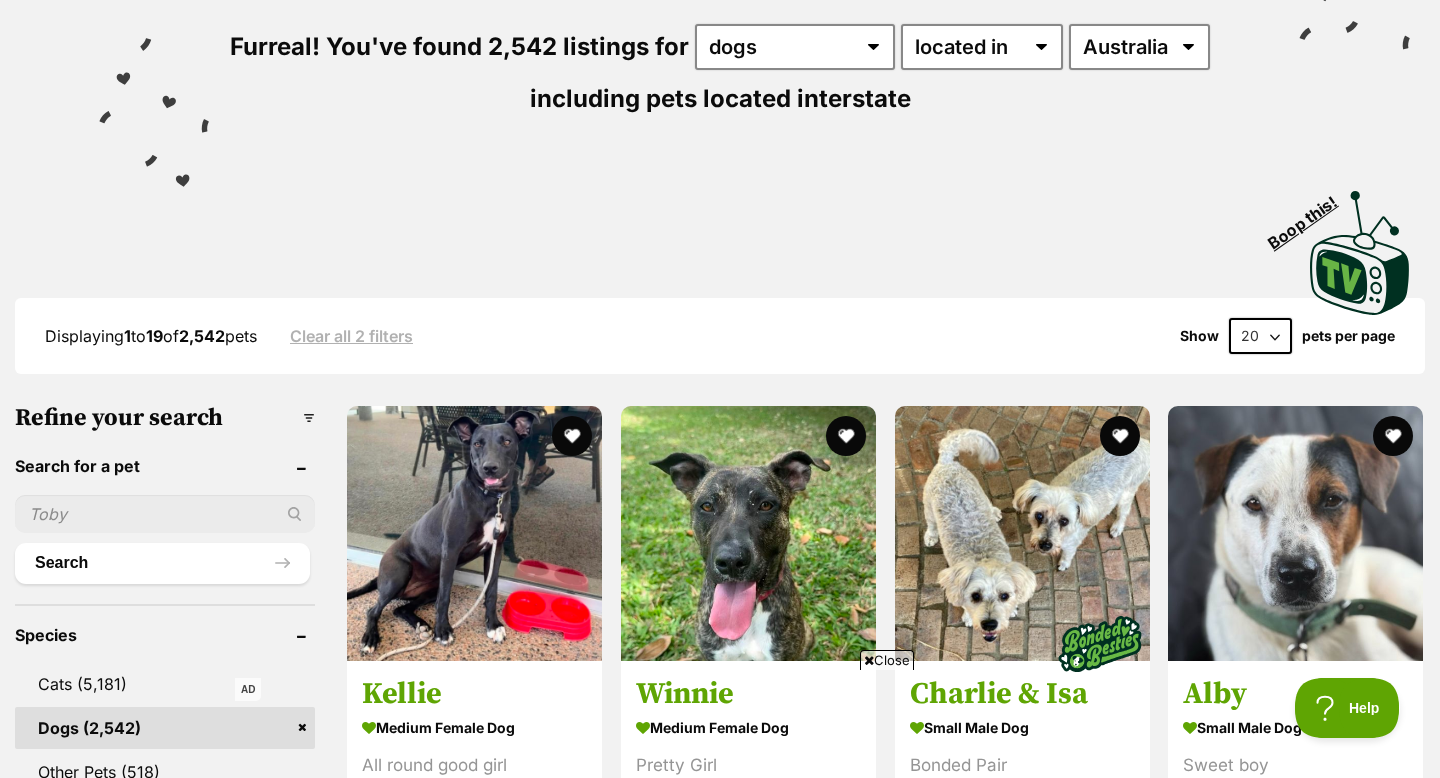 click at bounding box center [165, 514] 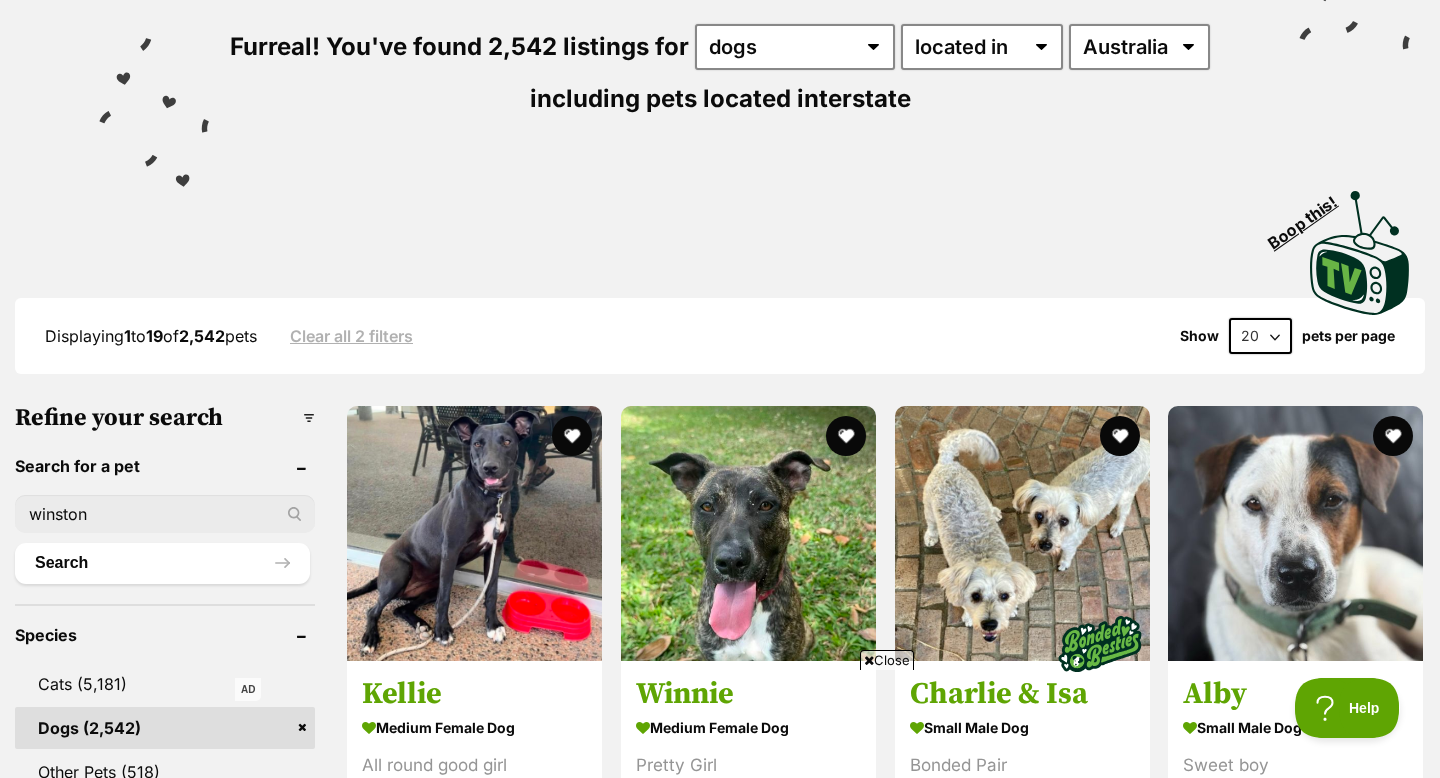 type on "winston" 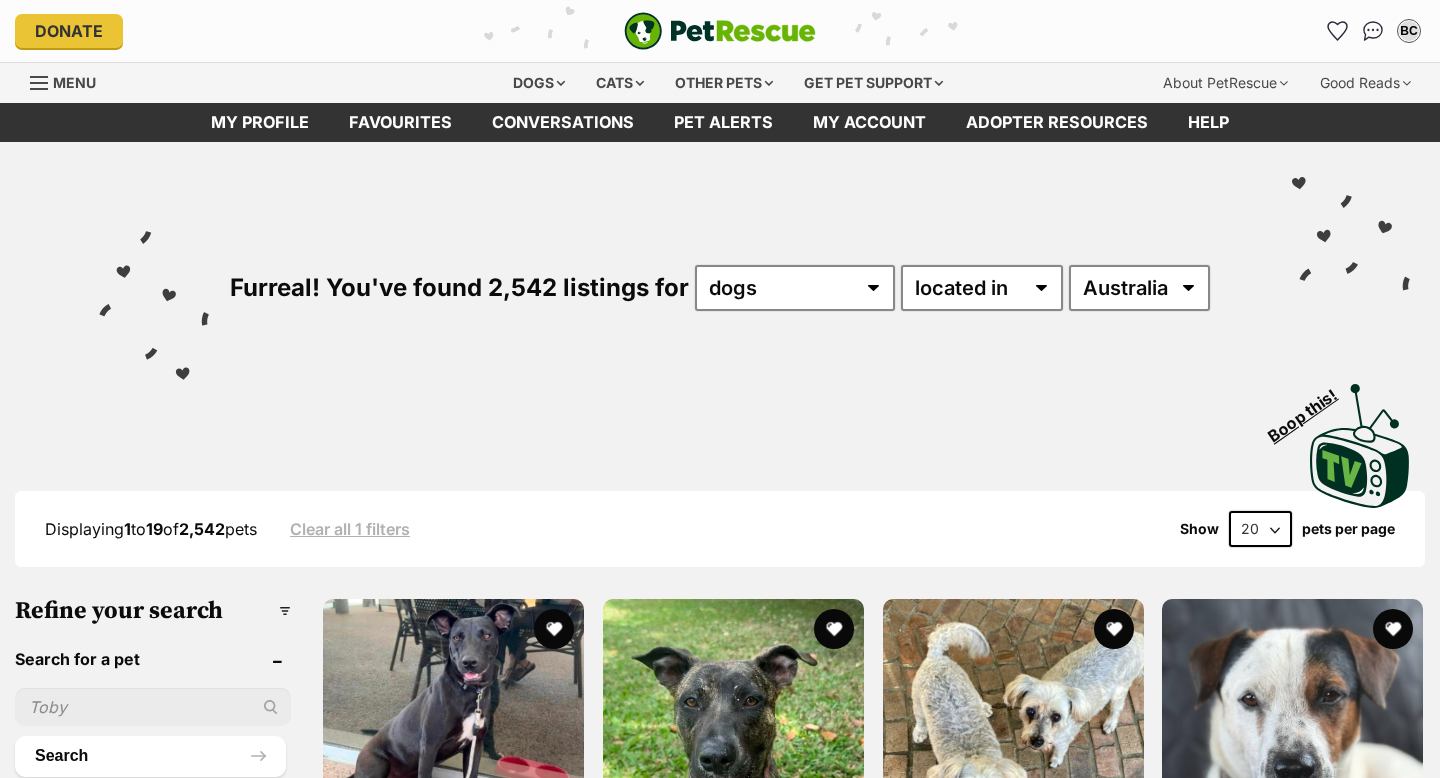 scroll, scrollTop: 0, scrollLeft: 0, axis: both 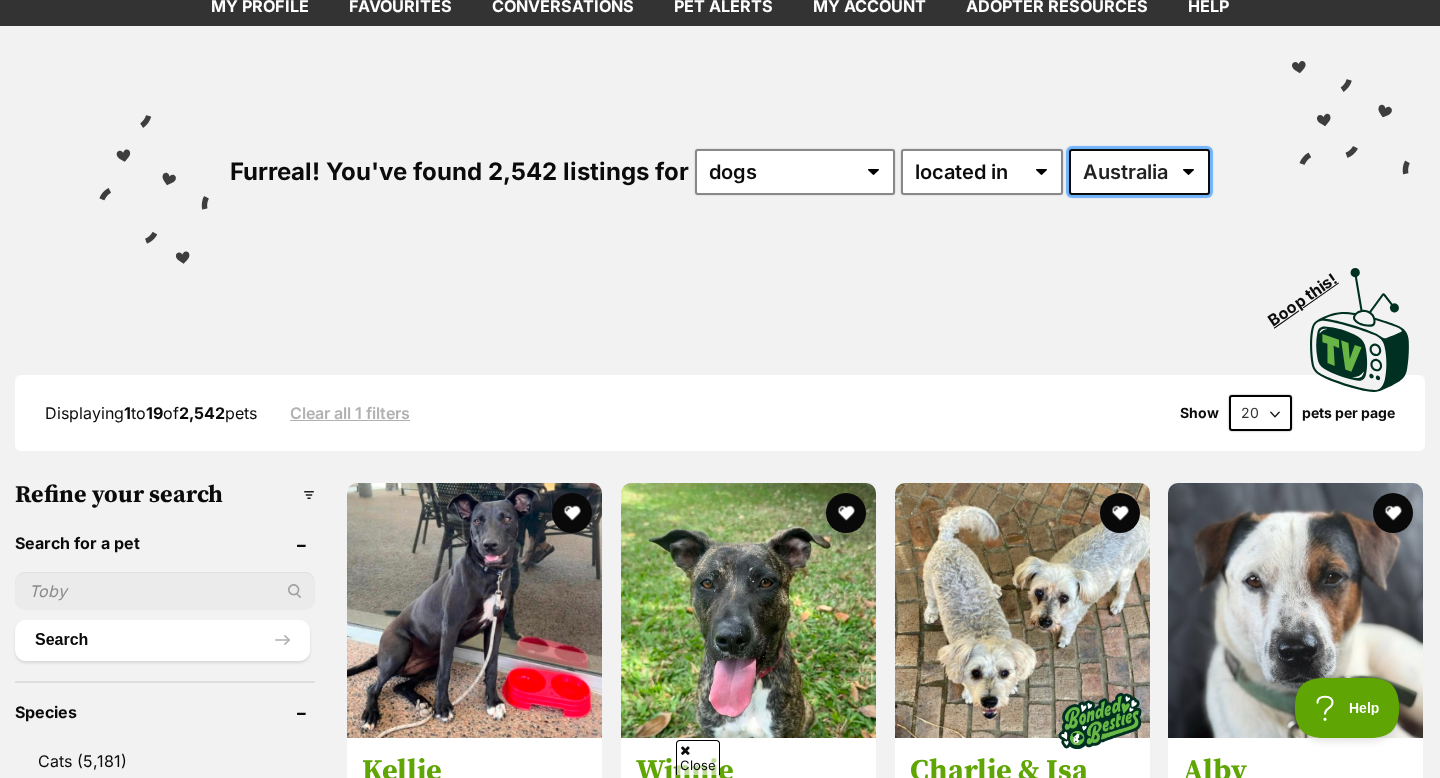 click on "Australia
ACT
NSW
NT
QLD
SA
TAS
VIC
WA" at bounding box center [1139, 172] 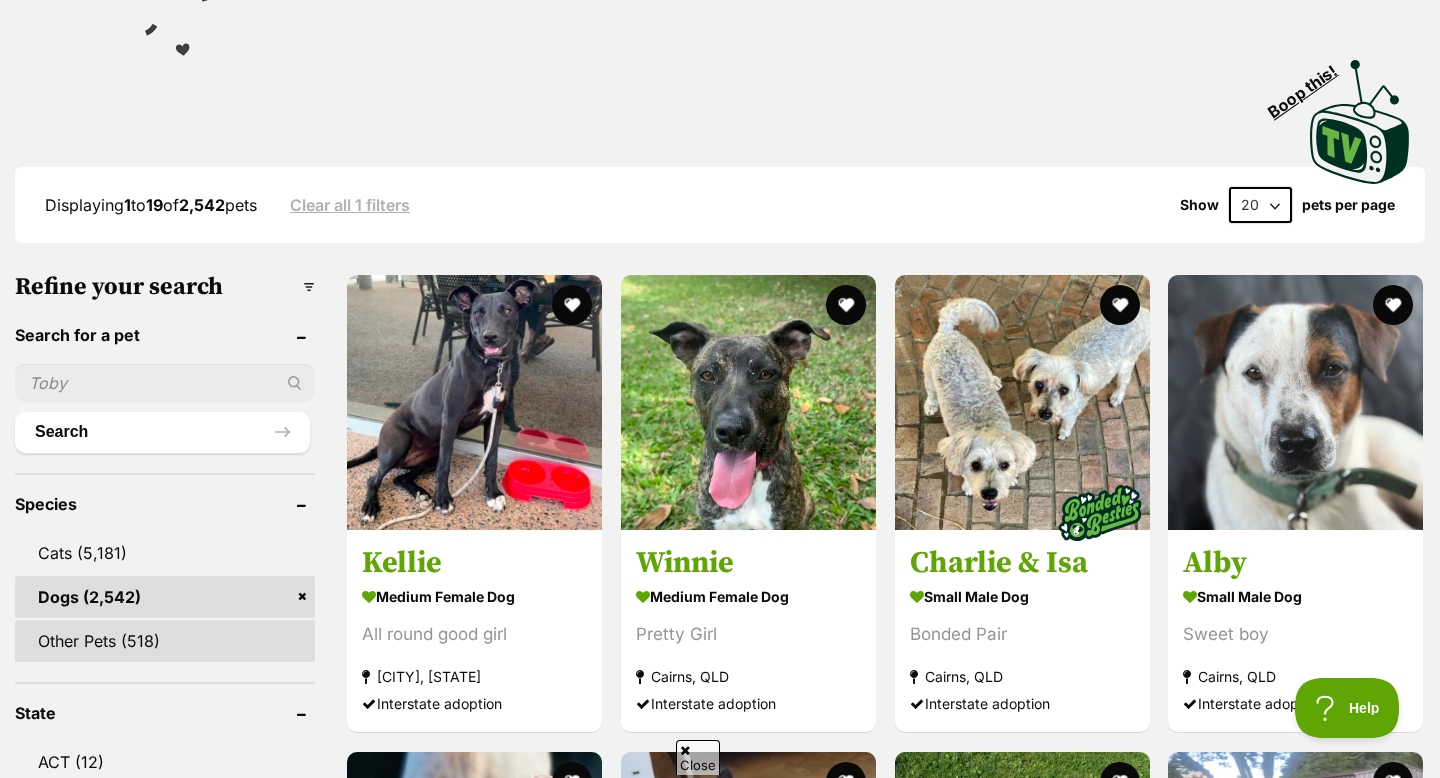 scroll, scrollTop: 295, scrollLeft: 0, axis: vertical 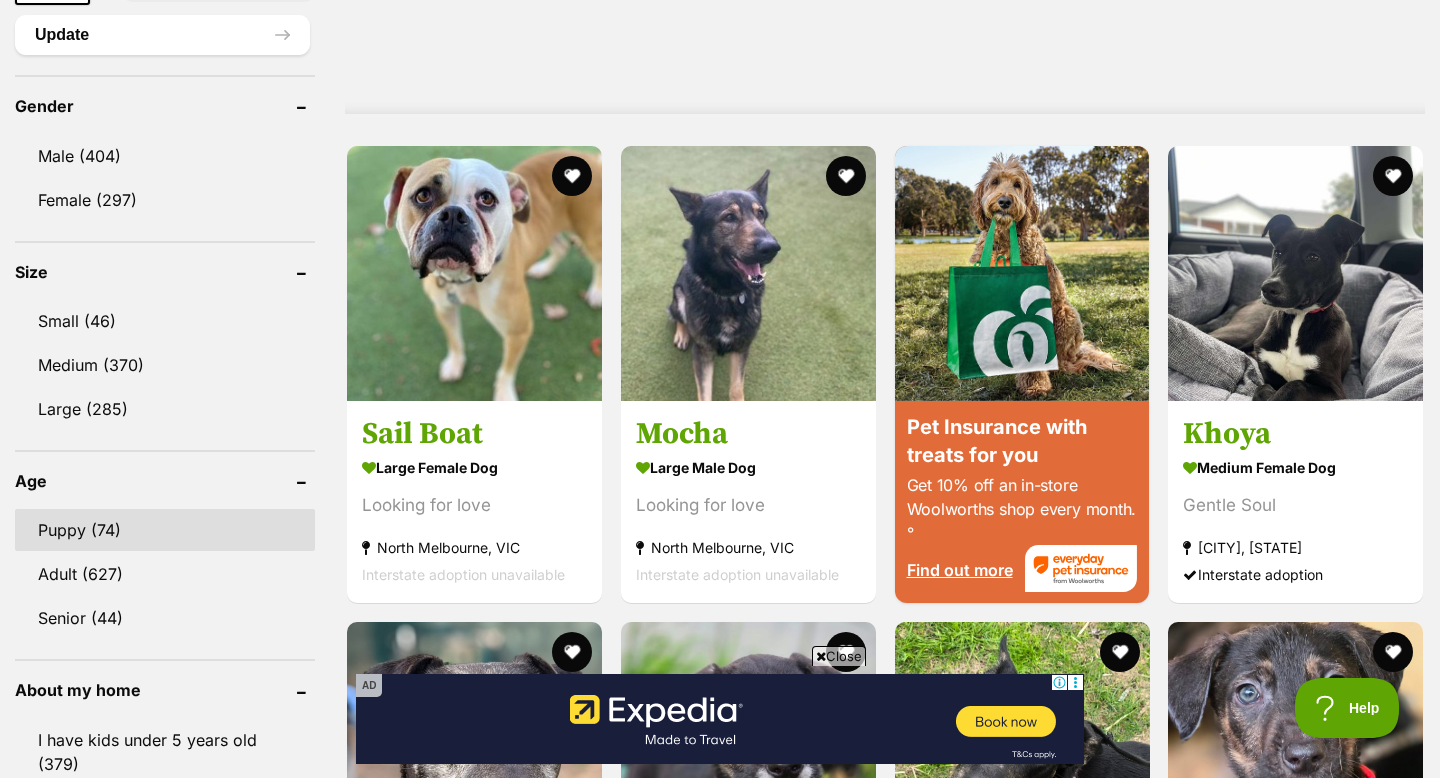 click on "Puppy (74)" at bounding box center (165, 530) 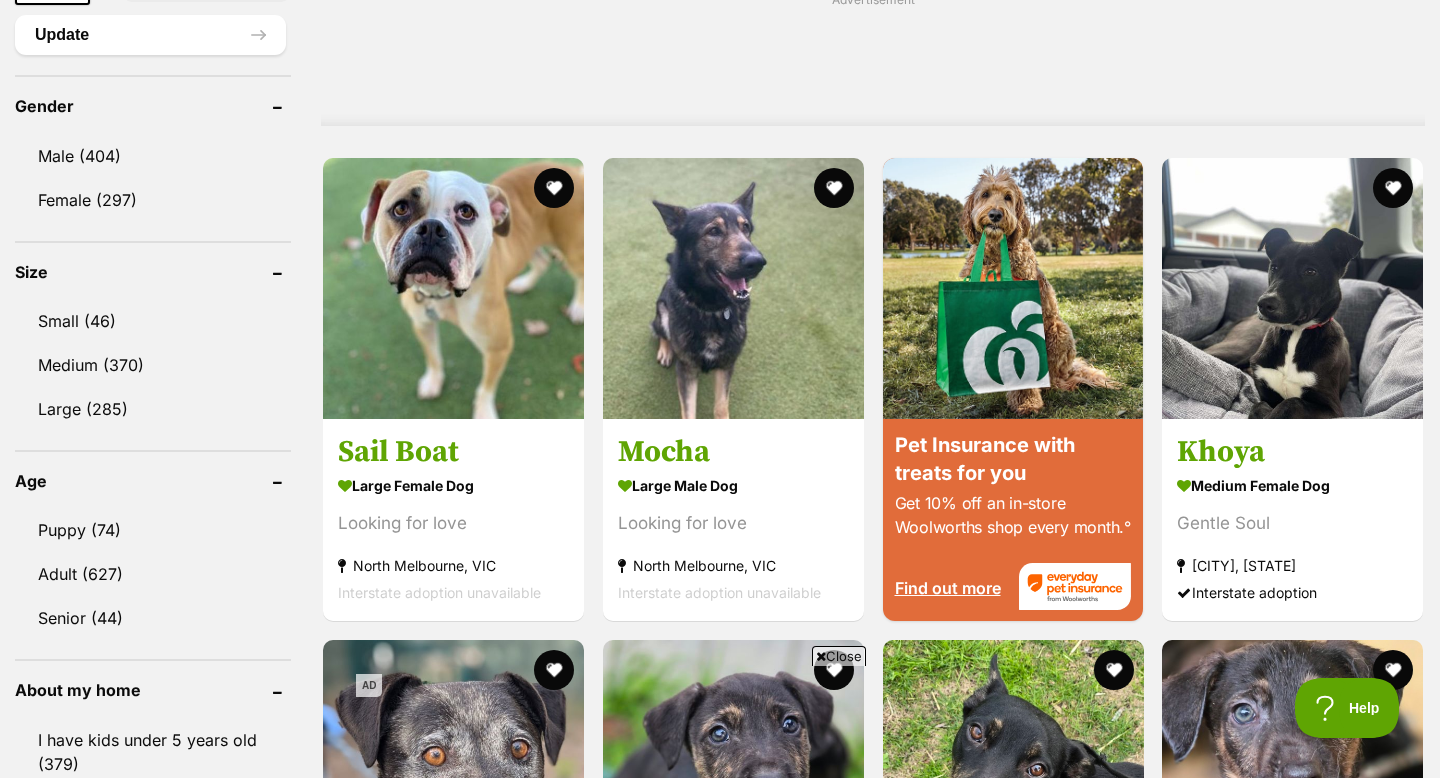 scroll, scrollTop: 0, scrollLeft: 0, axis: both 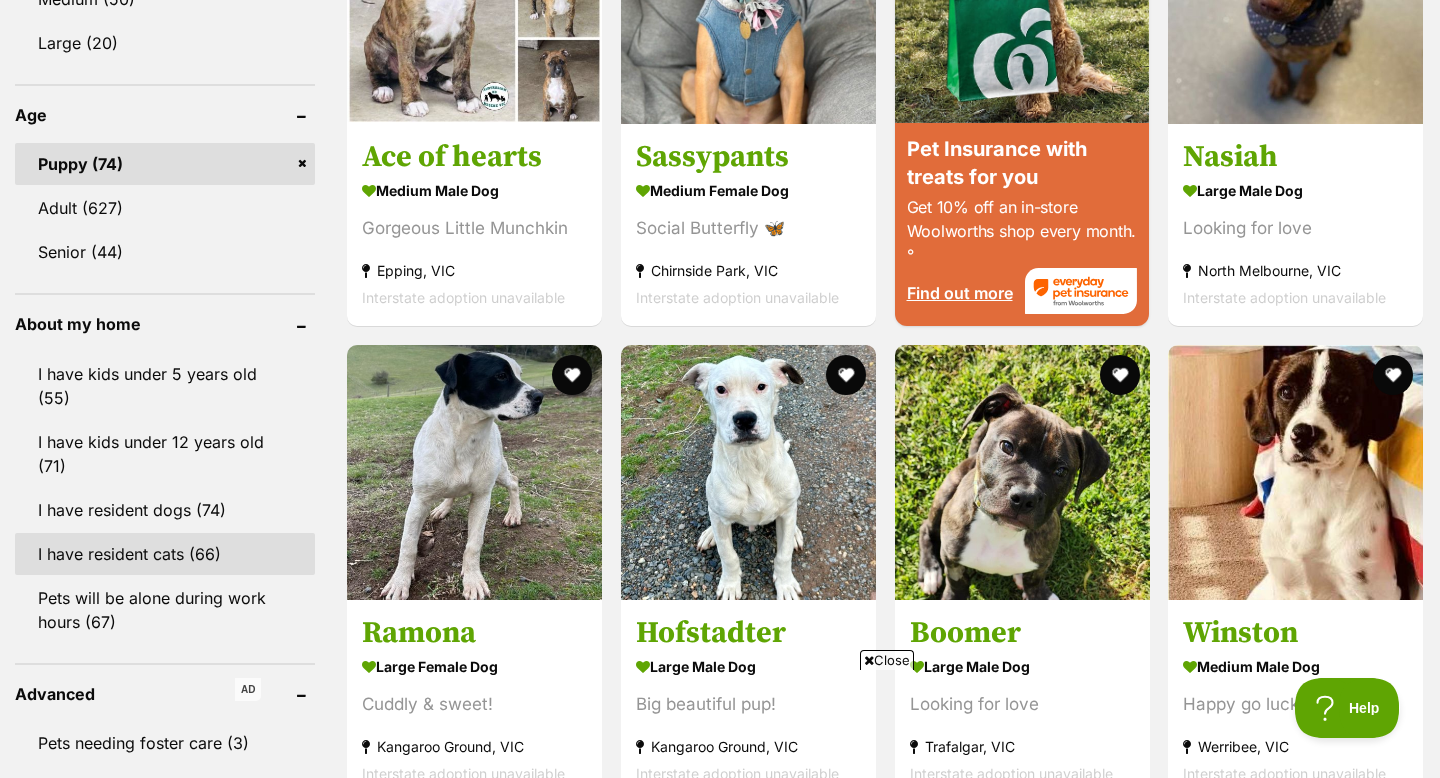 click on "I have resident cats (66)" at bounding box center (165, 554) 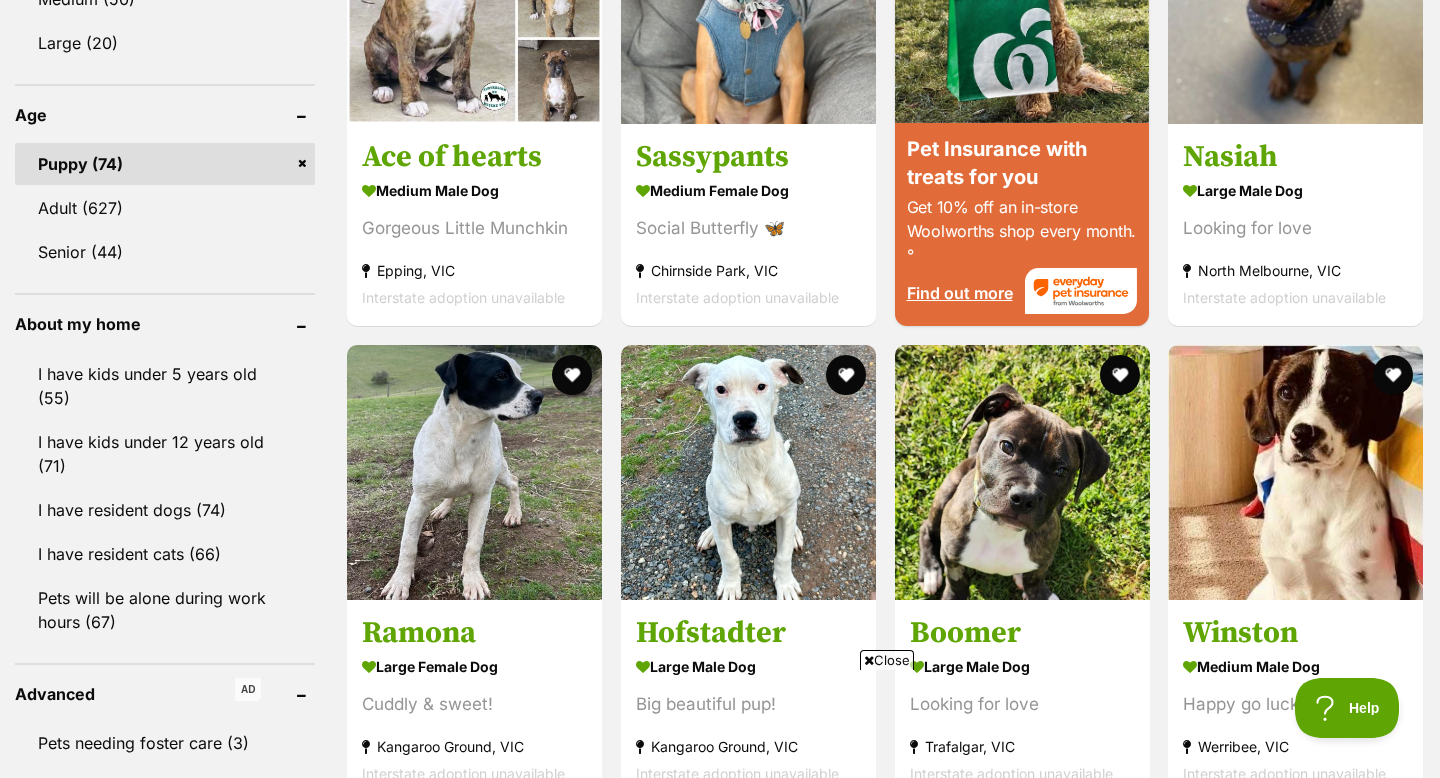 scroll, scrollTop: 0, scrollLeft: 0, axis: both 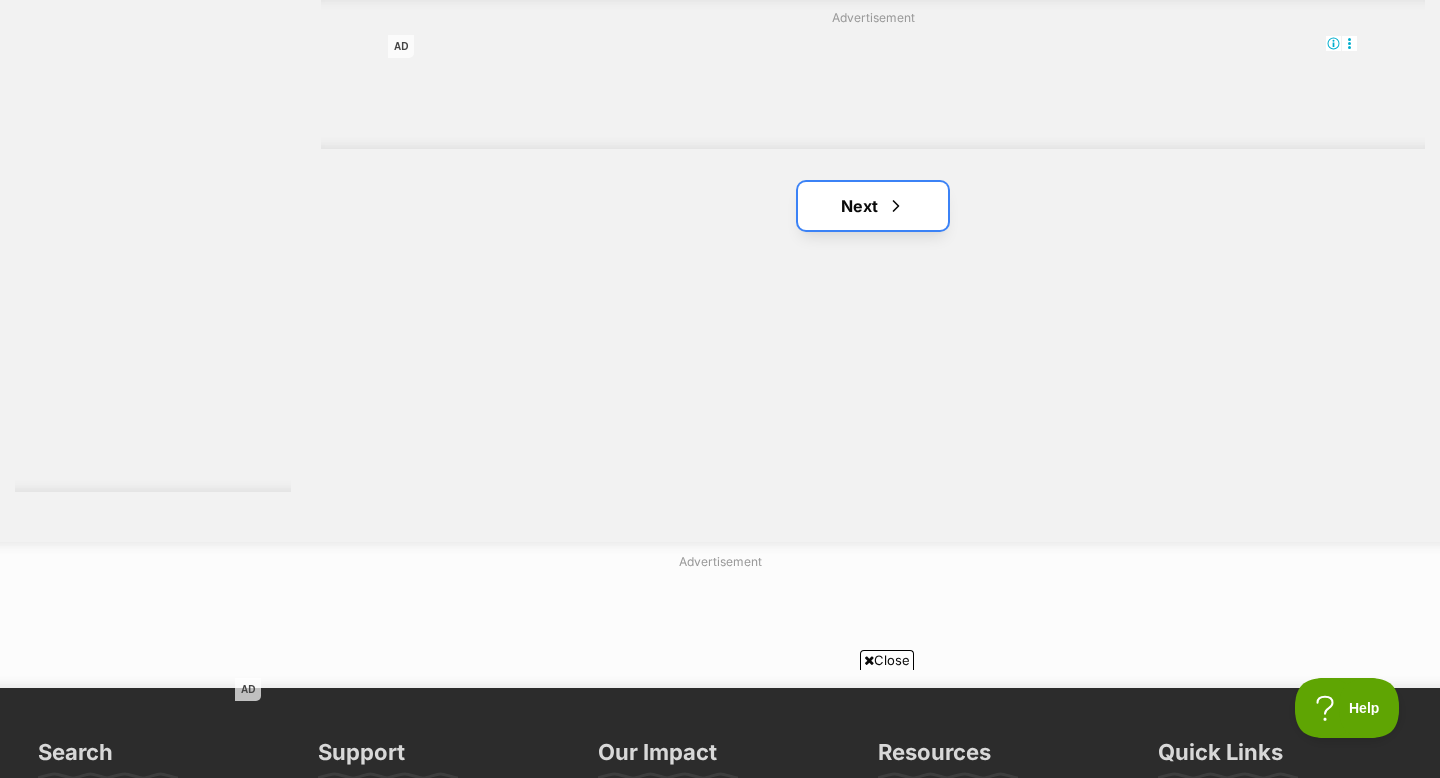 click at bounding box center [896, 206] 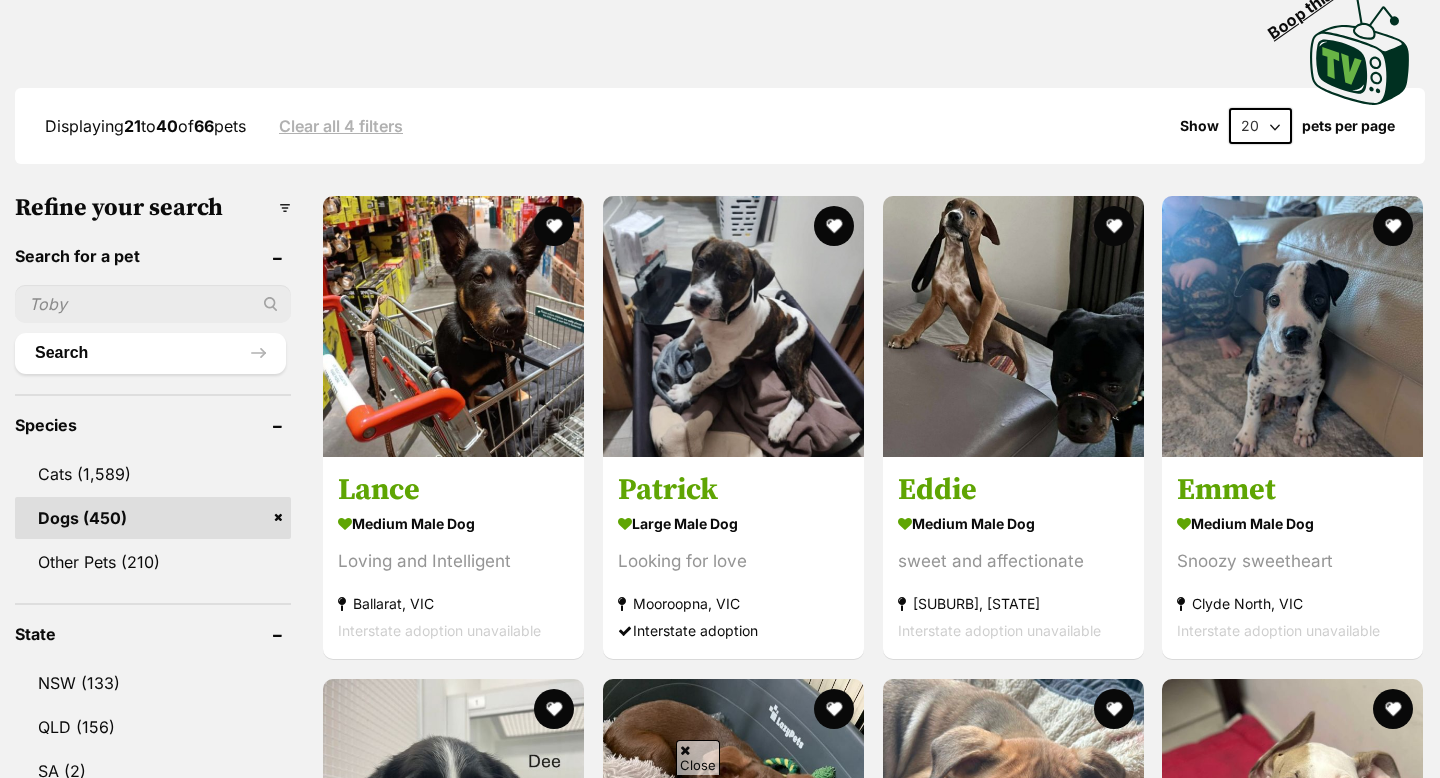 scroll, scrollTop: 457, scrollLeft: 0, axis: vertical 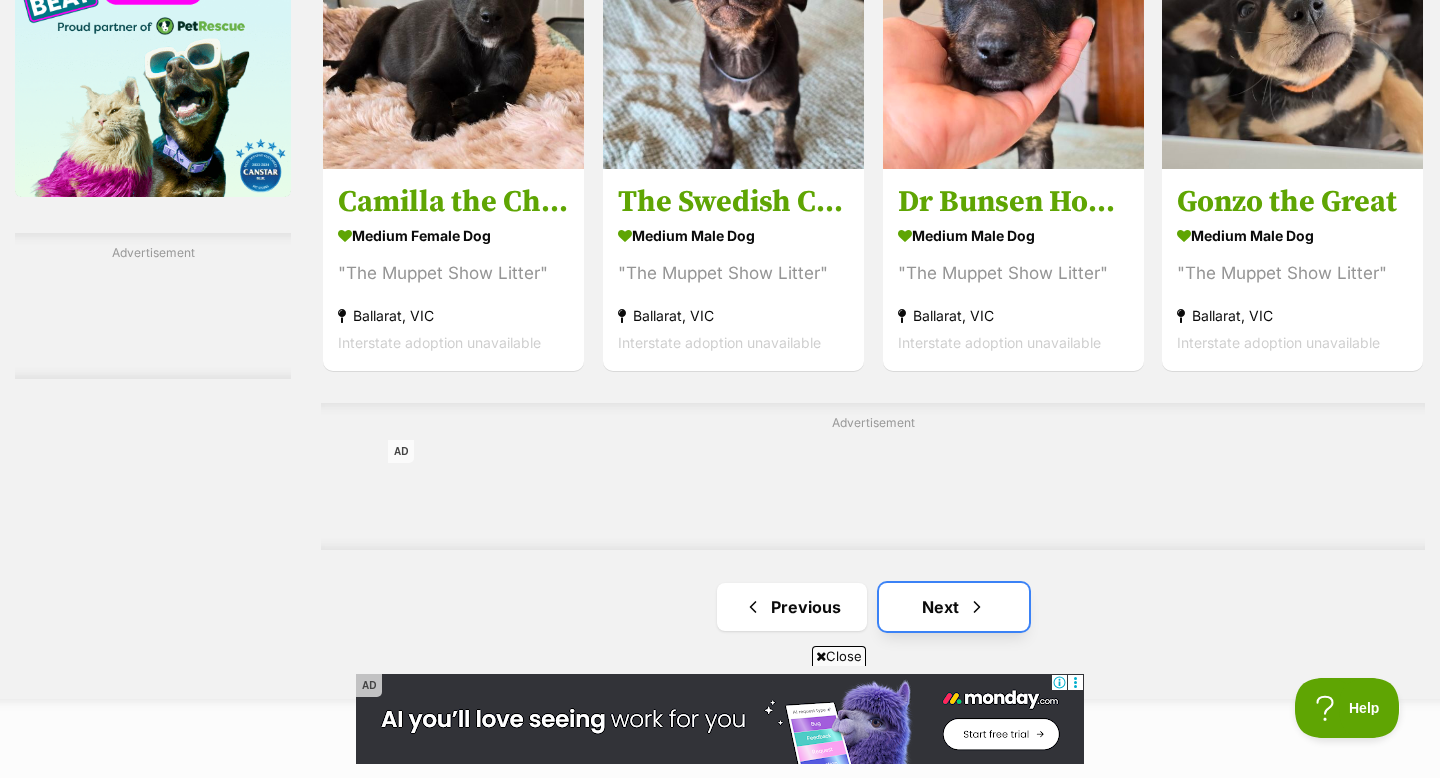 click on "Next" at bounding box center [954, 607] 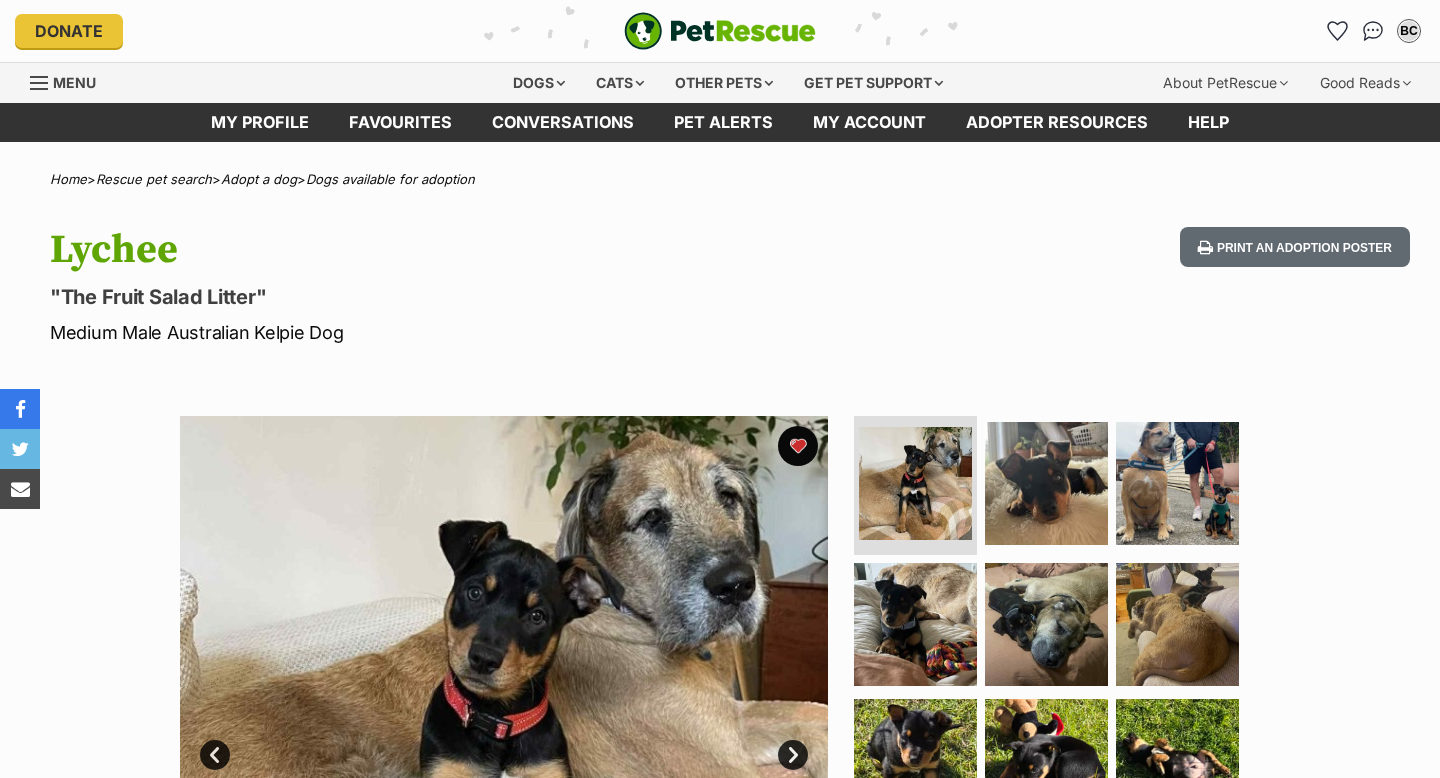 scroll, scrollTop: 0, scrollLeft: 0, axis: both 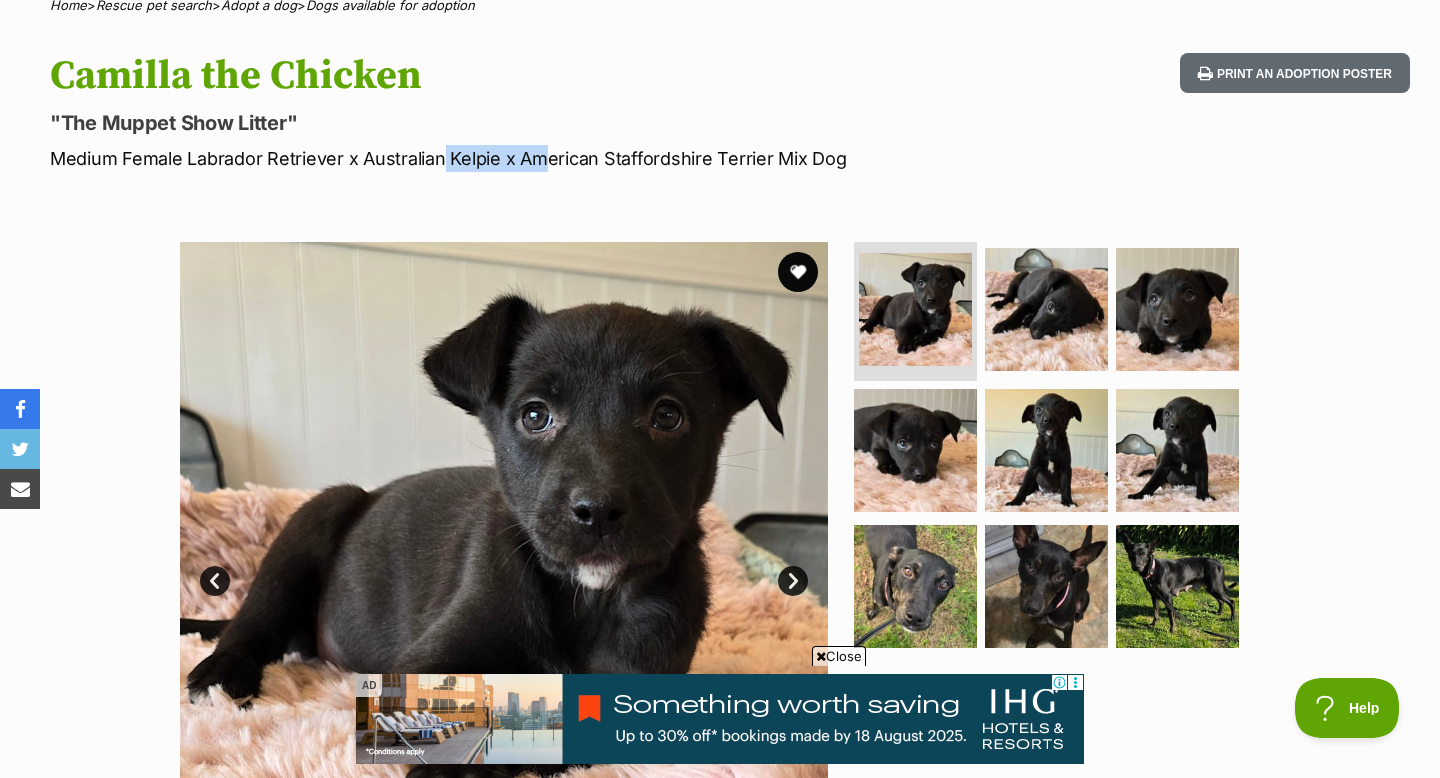 drag, startPoint x: 430, startPoint y: 149, endPoint x: 532, endPoint y: 149, distance: 102 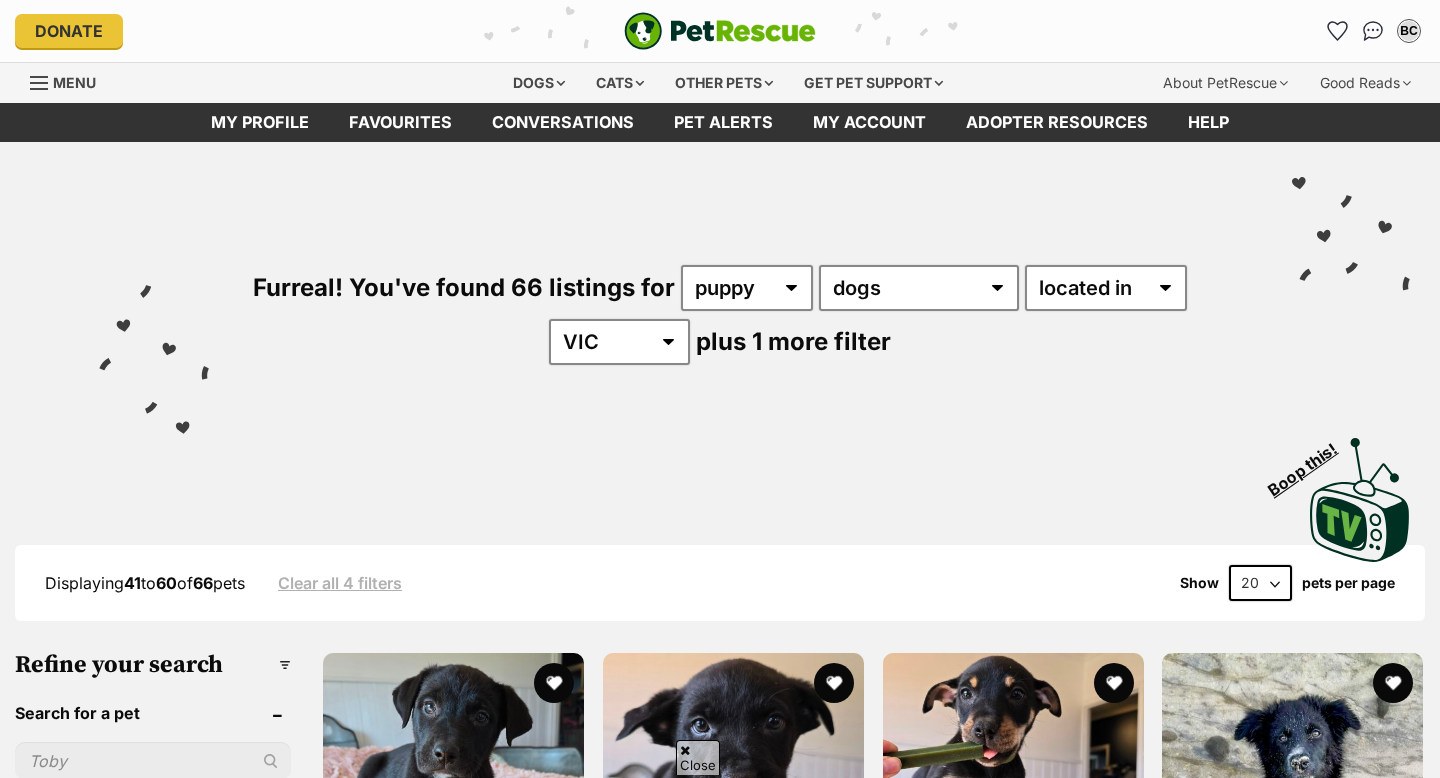 scroll, scrollTop: 642, scrollLeft: 0, axis: vertical 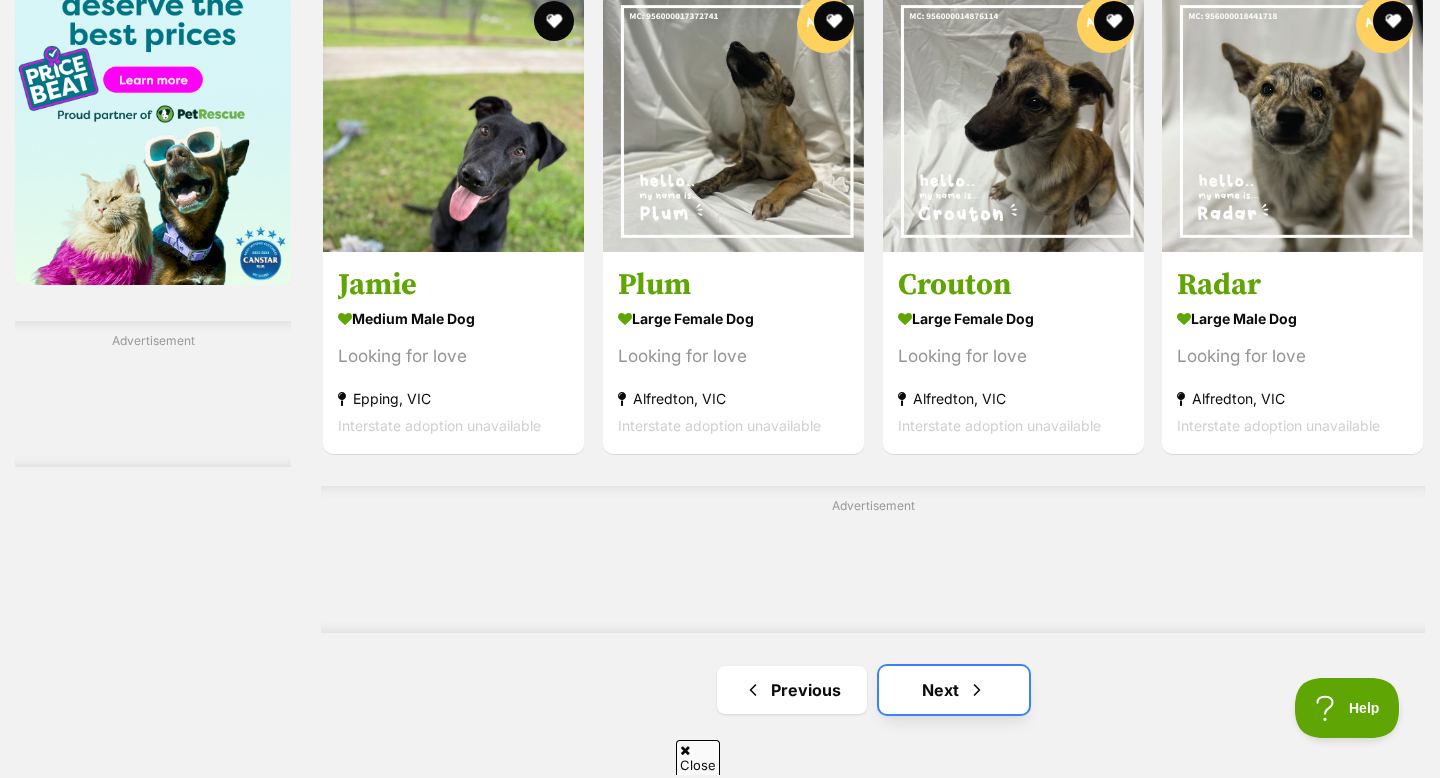 click on "Next" at bounding box center (954, 690) 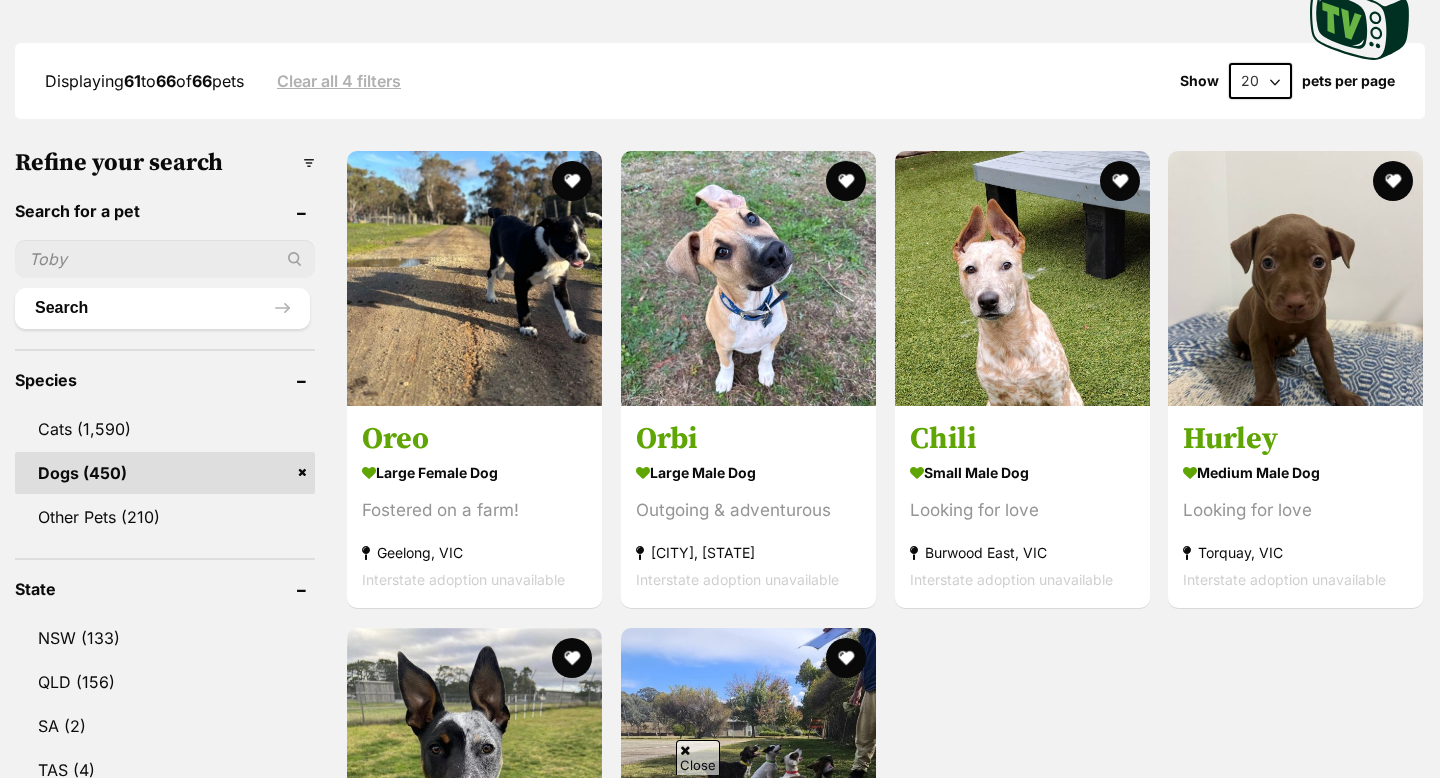scroll, scrollTop: 622, scrollLeft: 0, axis: vertical 